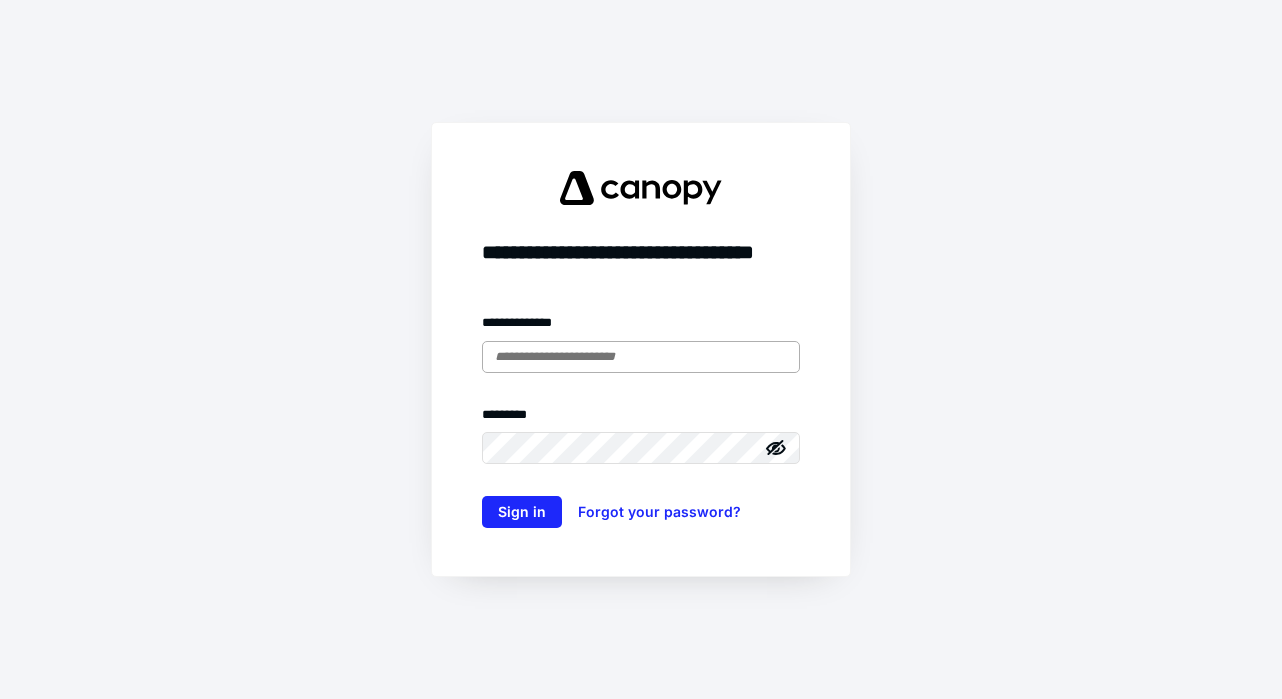 scroll, scrollTop: 0, scrollLeft: 0, axis: both 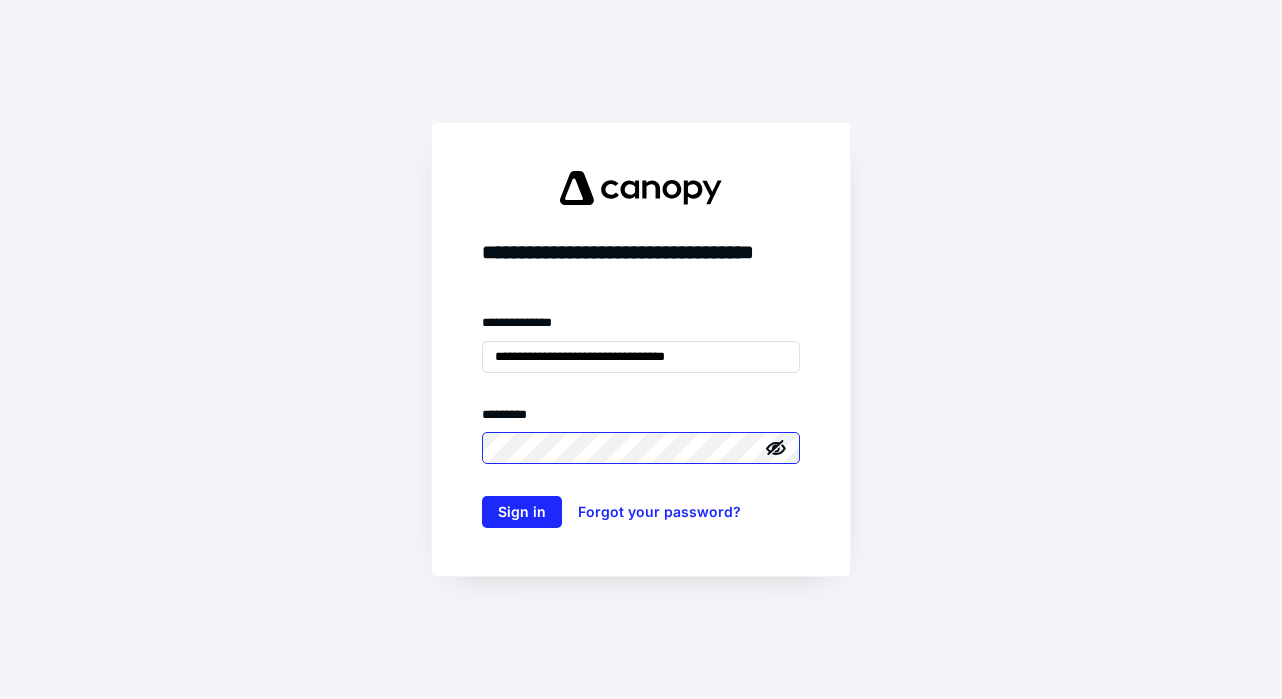 click on "Sign in" at bounding box center (522, 512) 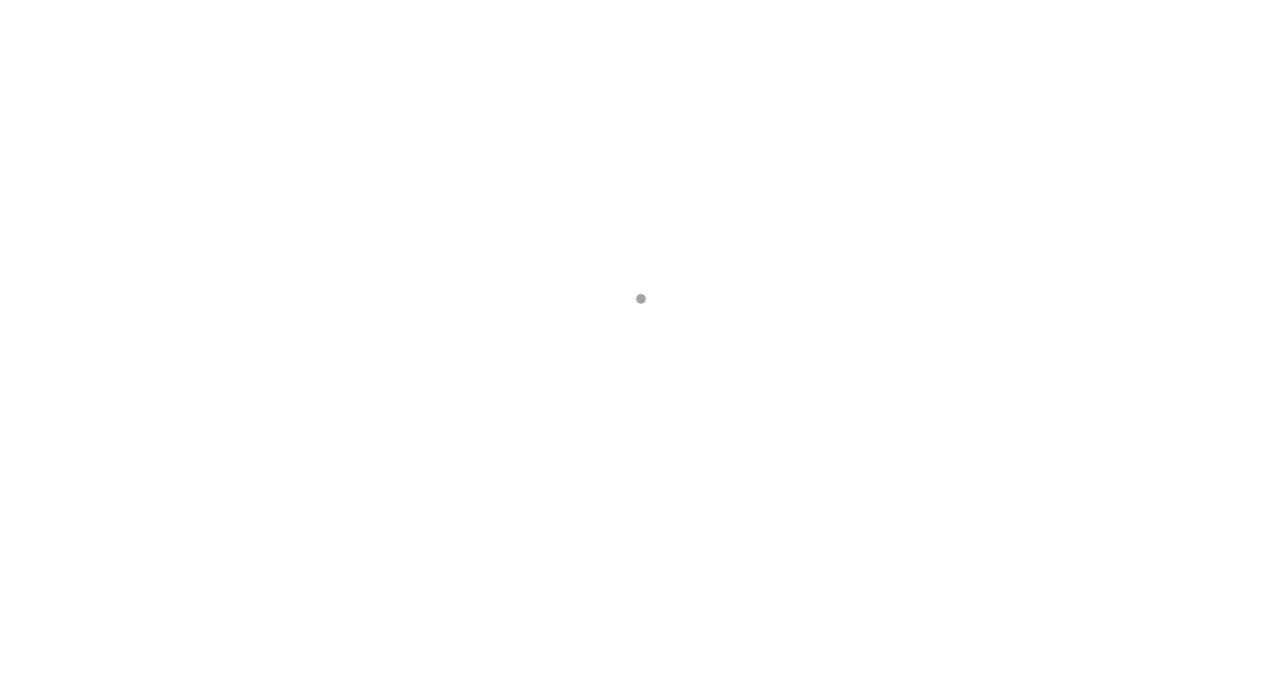 scroll, scrollTop: 0, scrollLeft: 0, axis: both 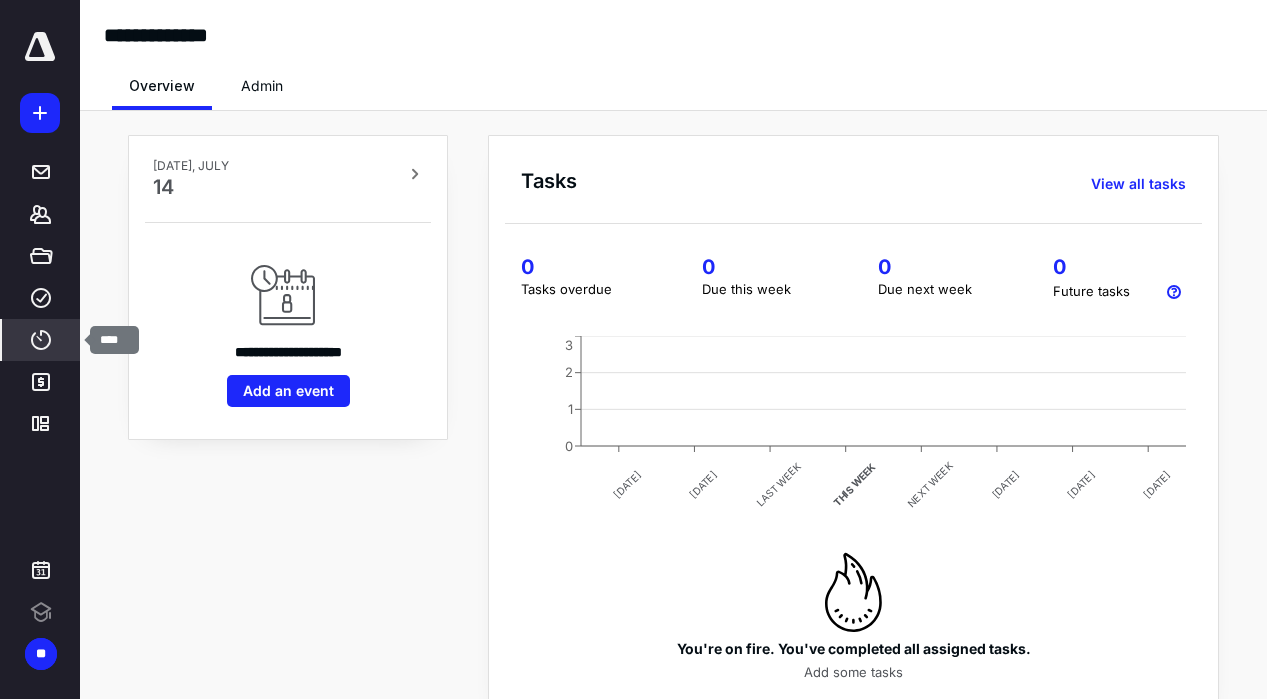 click 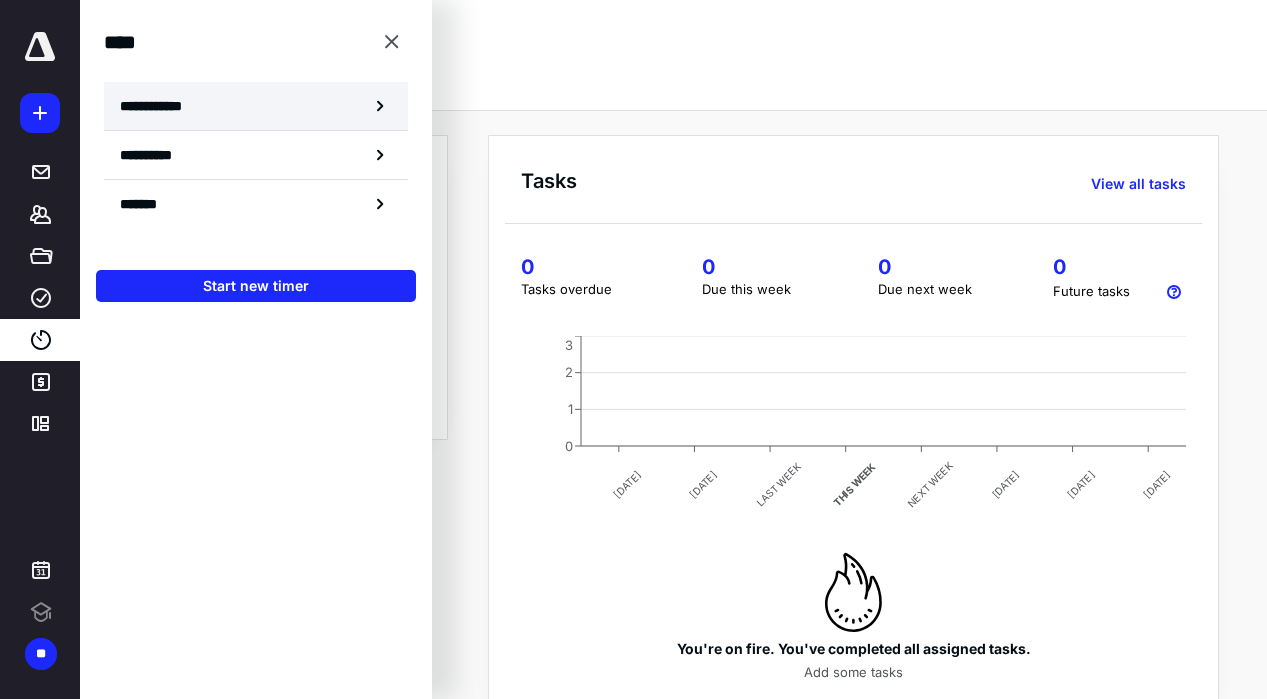click on "**********" at bounding box center (162, 106) 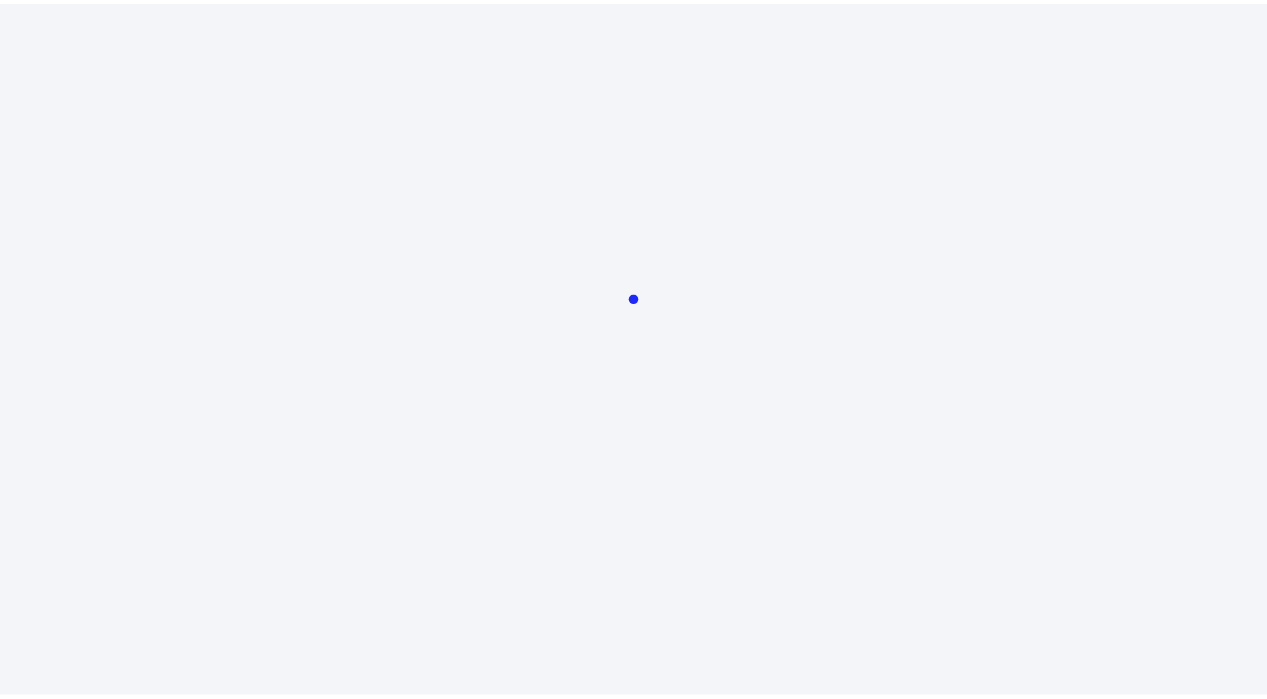 scroll, scrollTop: 0, scrollLeft: 0, axis: both 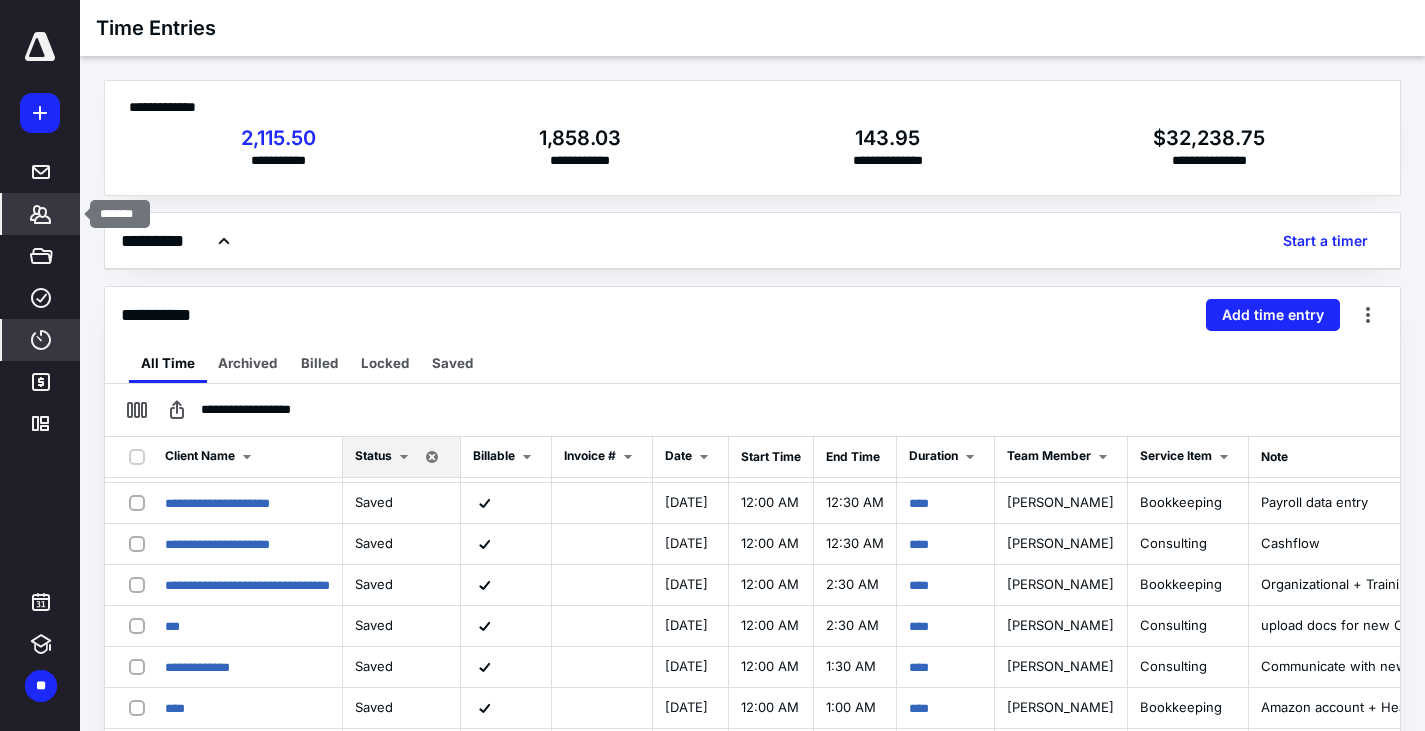 click 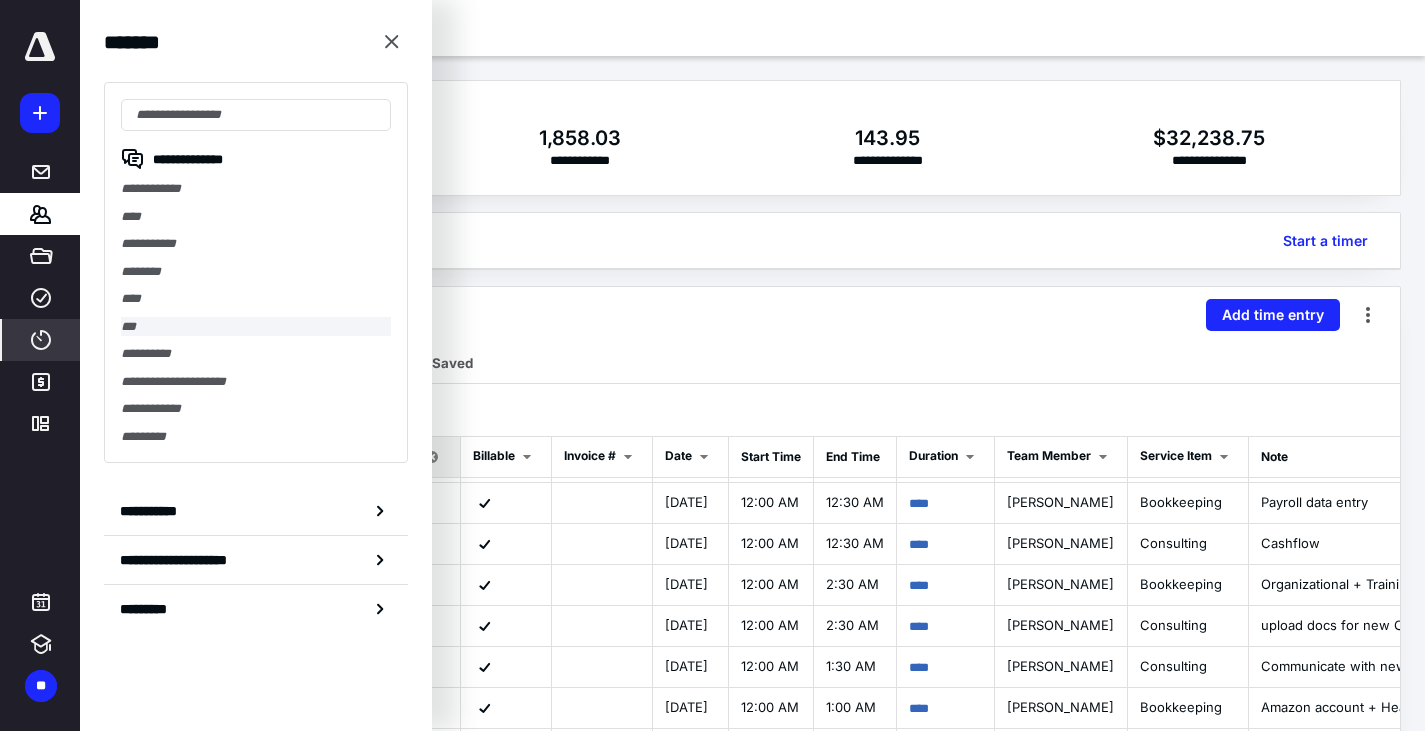 click on "***" at bounding box center [256, 327] 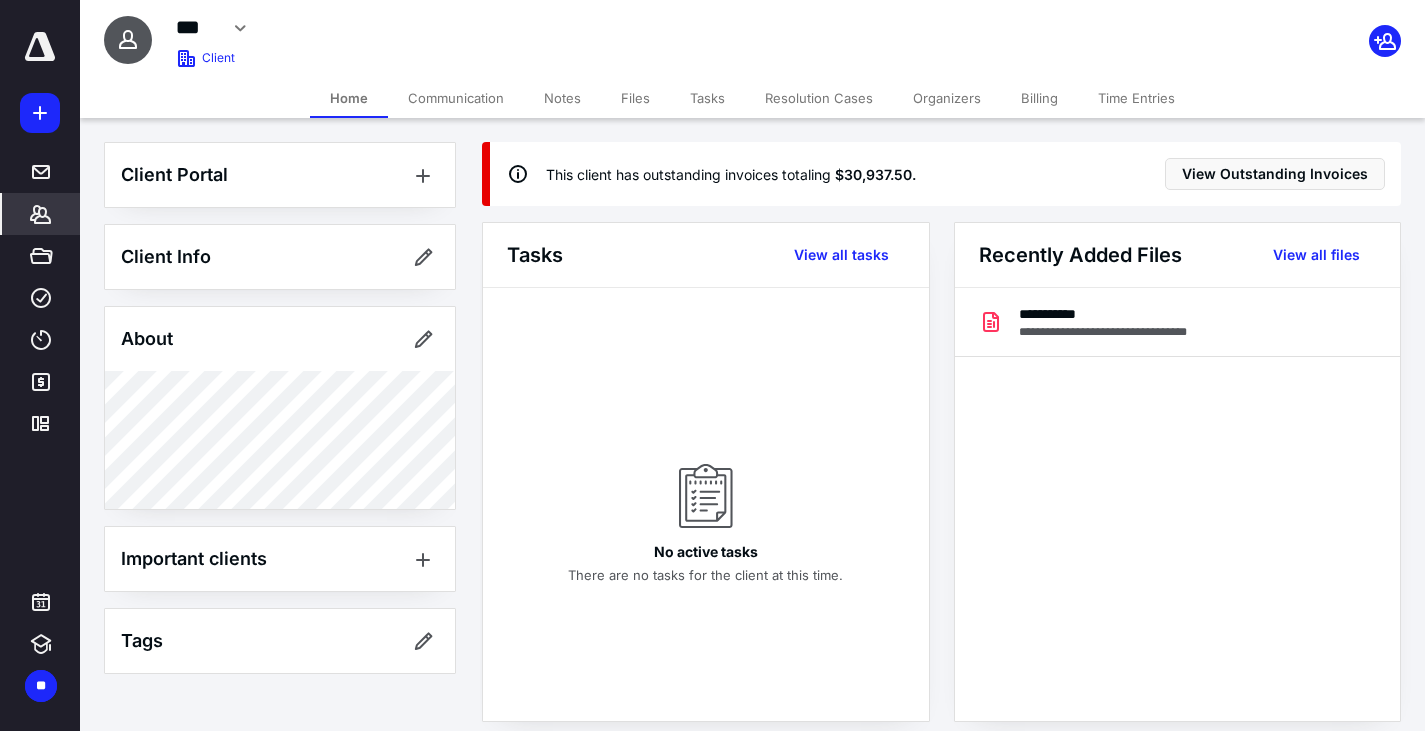 click on "Time Entries" at bounding box center [1136, 98] 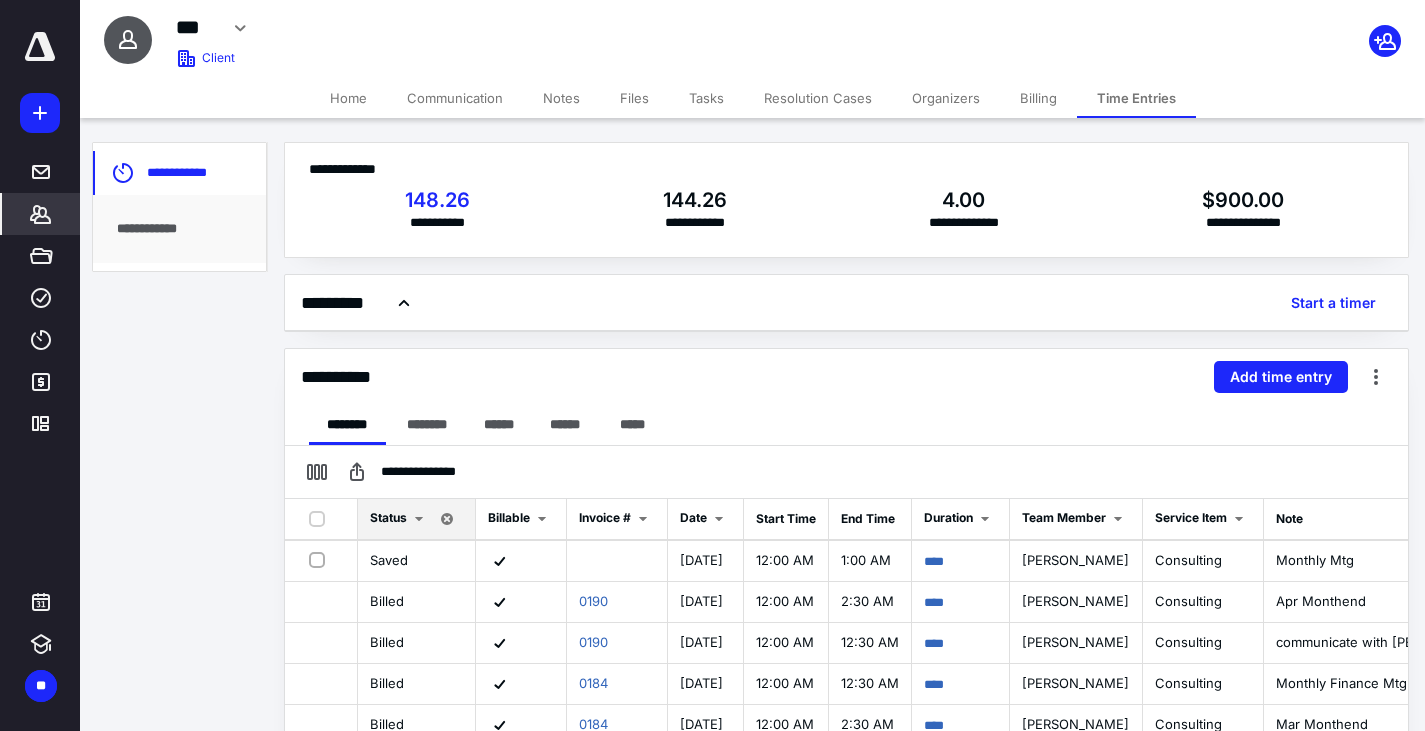 scroll, scrollTop: 100, scrollLeft: 0, axis: vertical 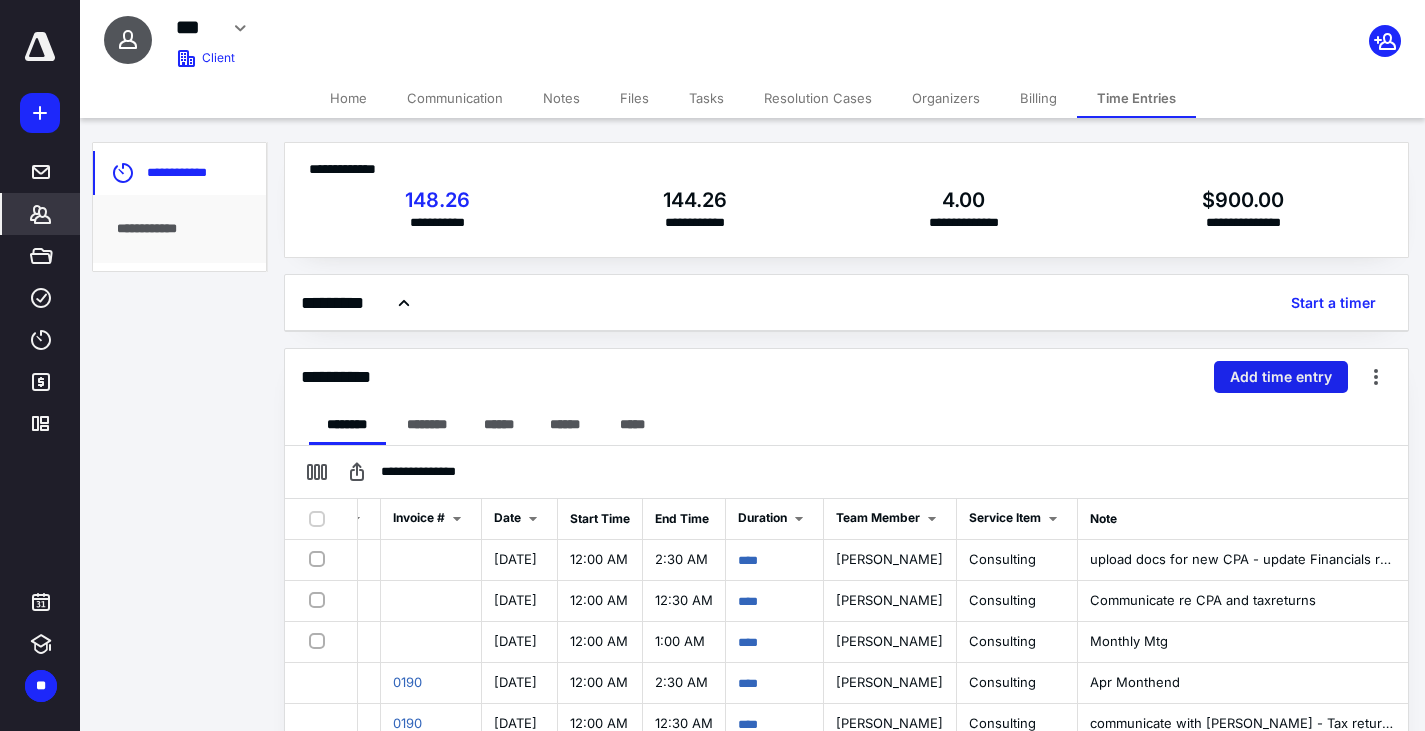 click on "Add time entry" at bounding box center [1281, 377] 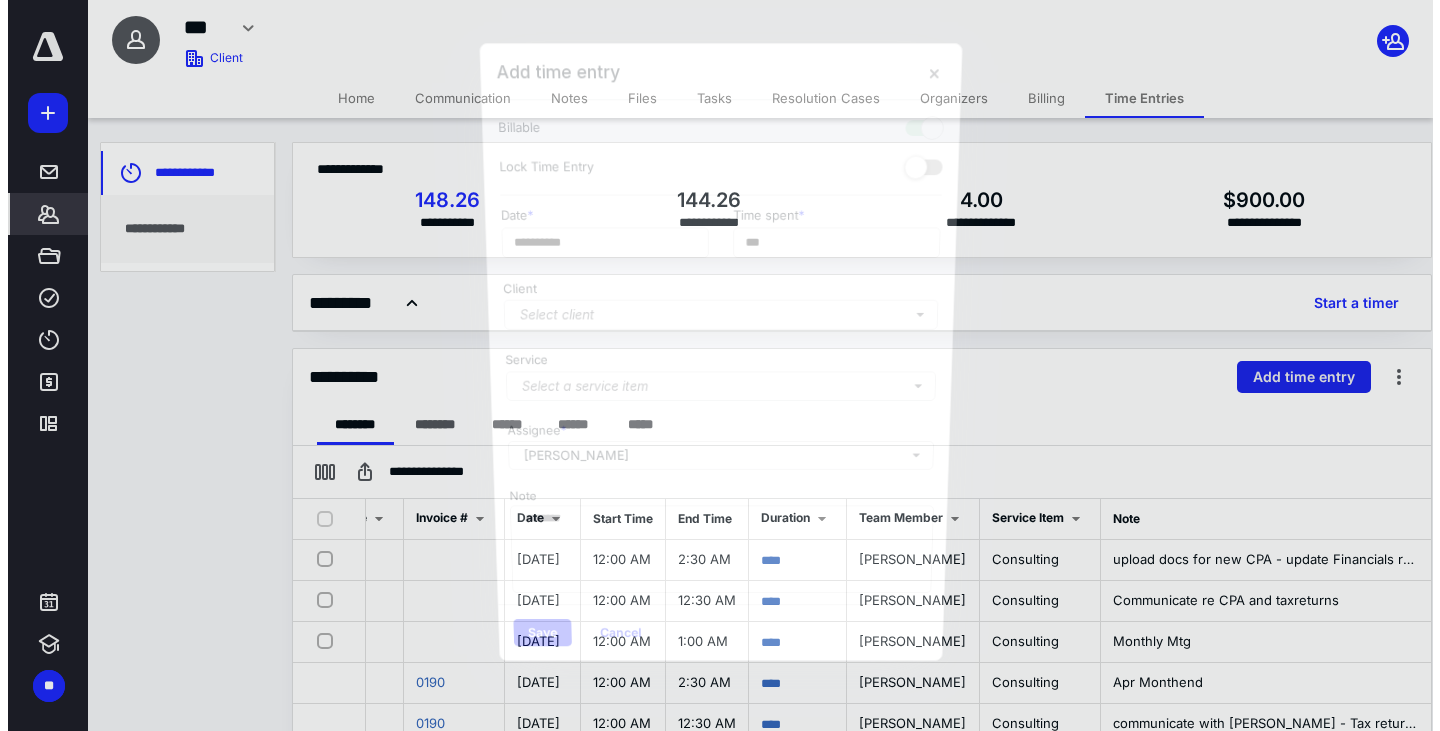 scroll, scrollTop: 0, scrollLeft: 212, axis: horizontal 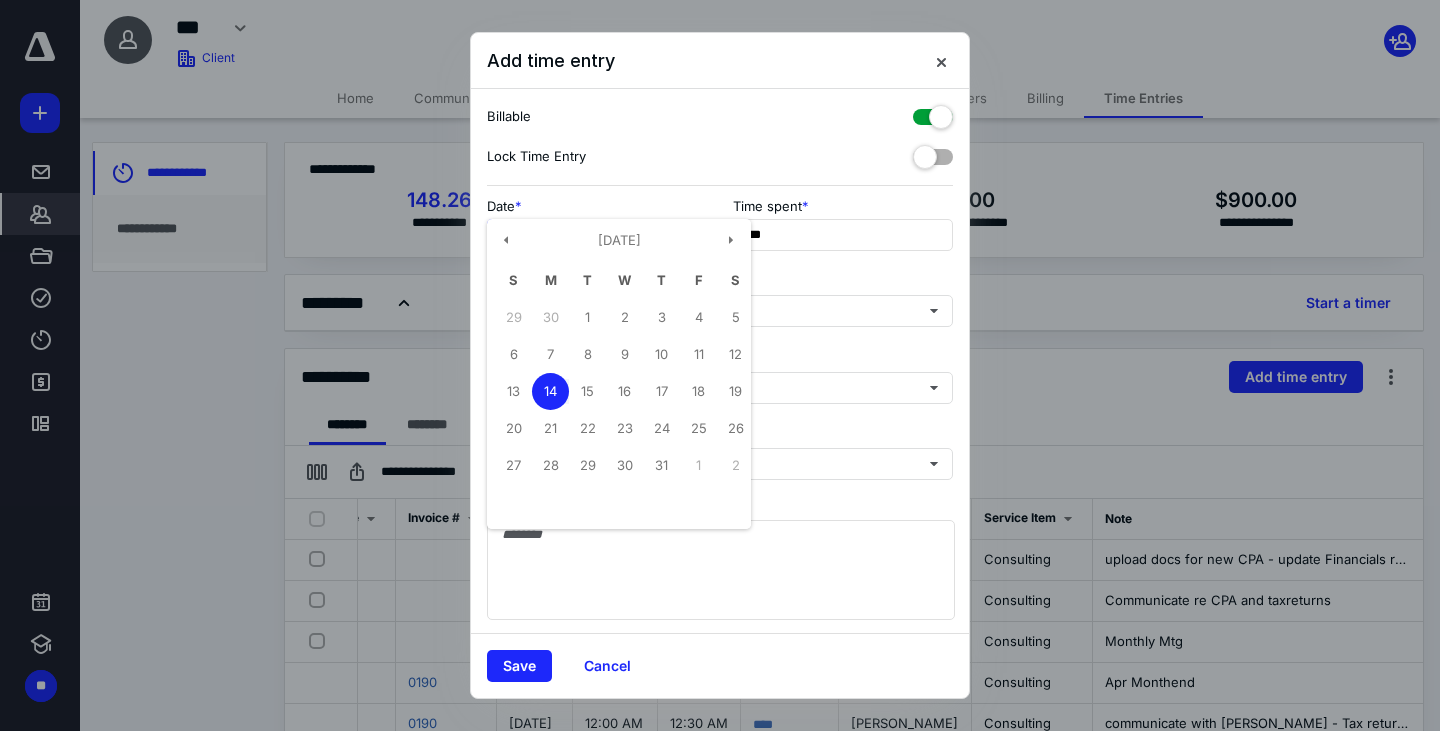 click on "**********" at bounding box center [597, 235] 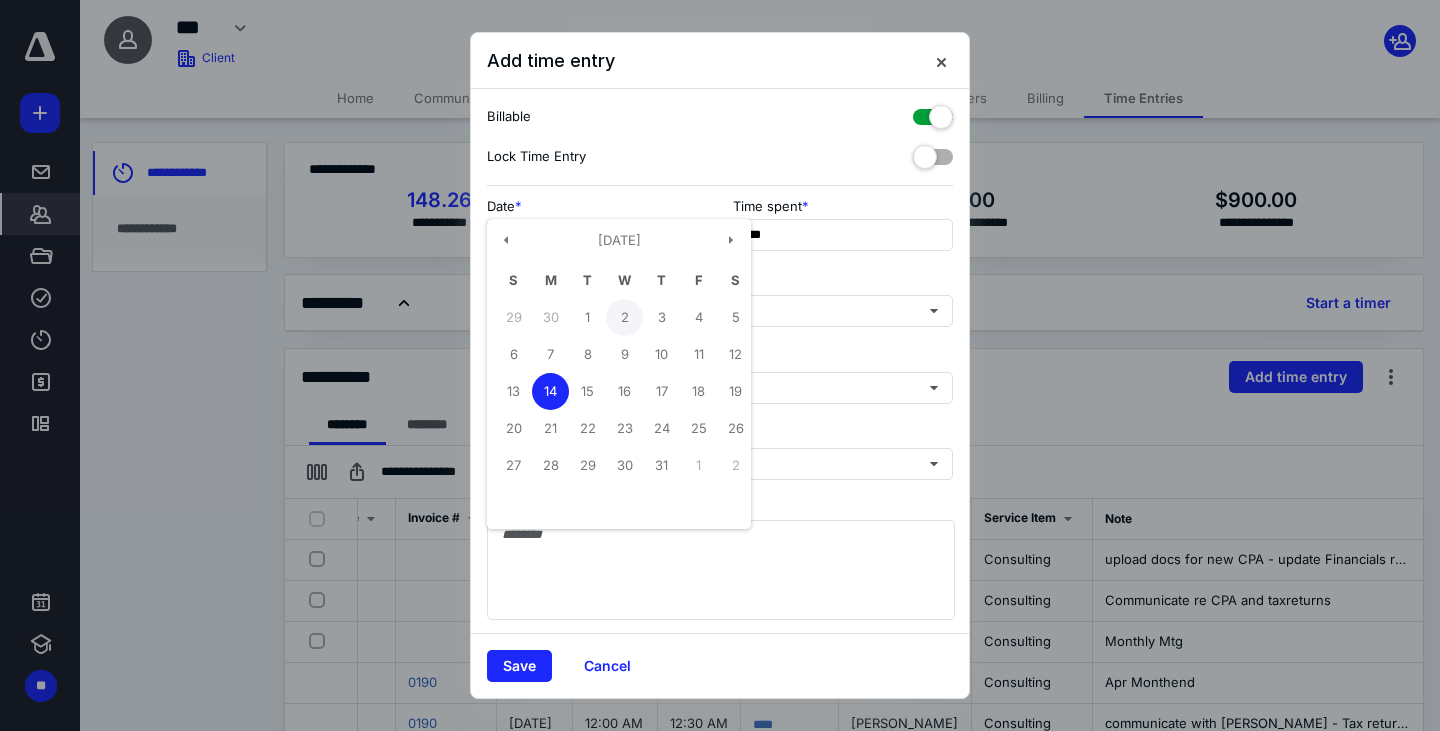 click on "2" at bounding box center [624, 317] 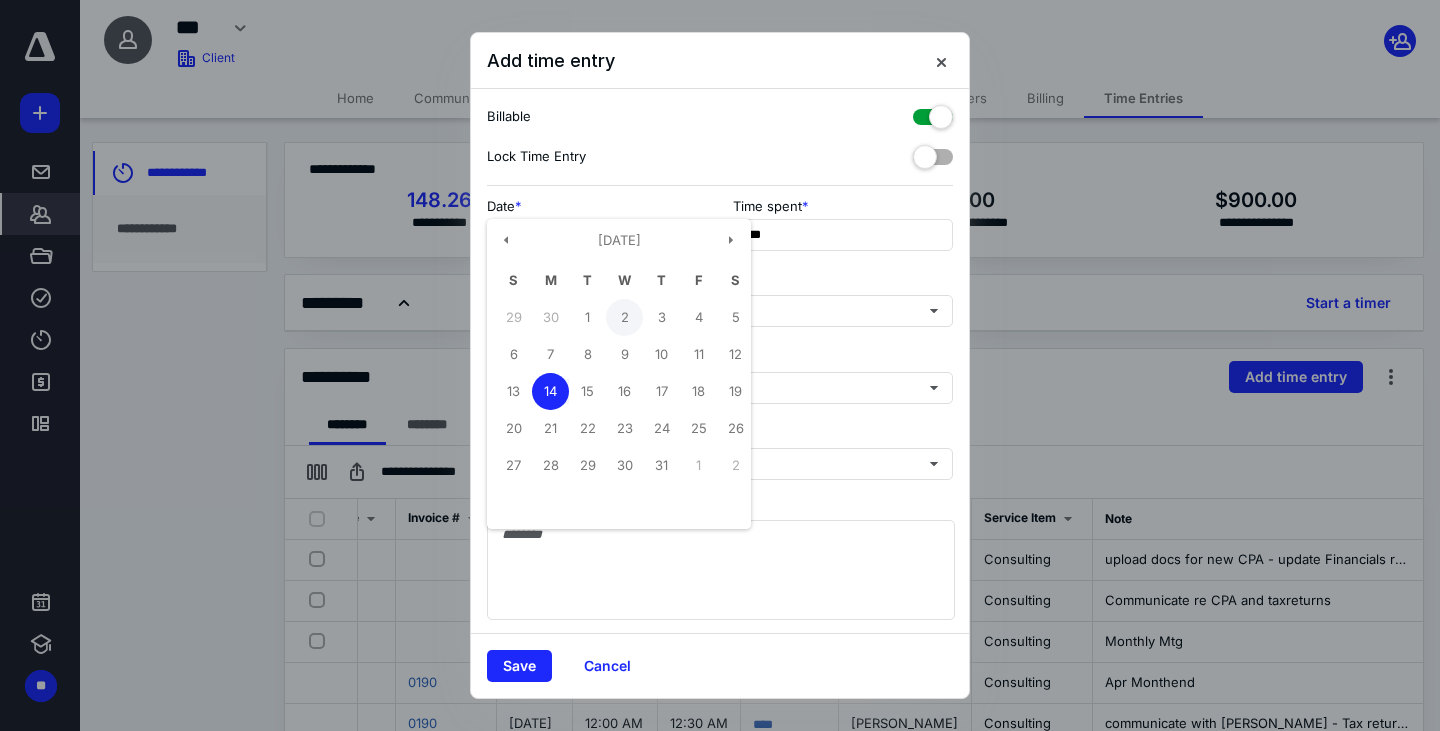 type on "**********" 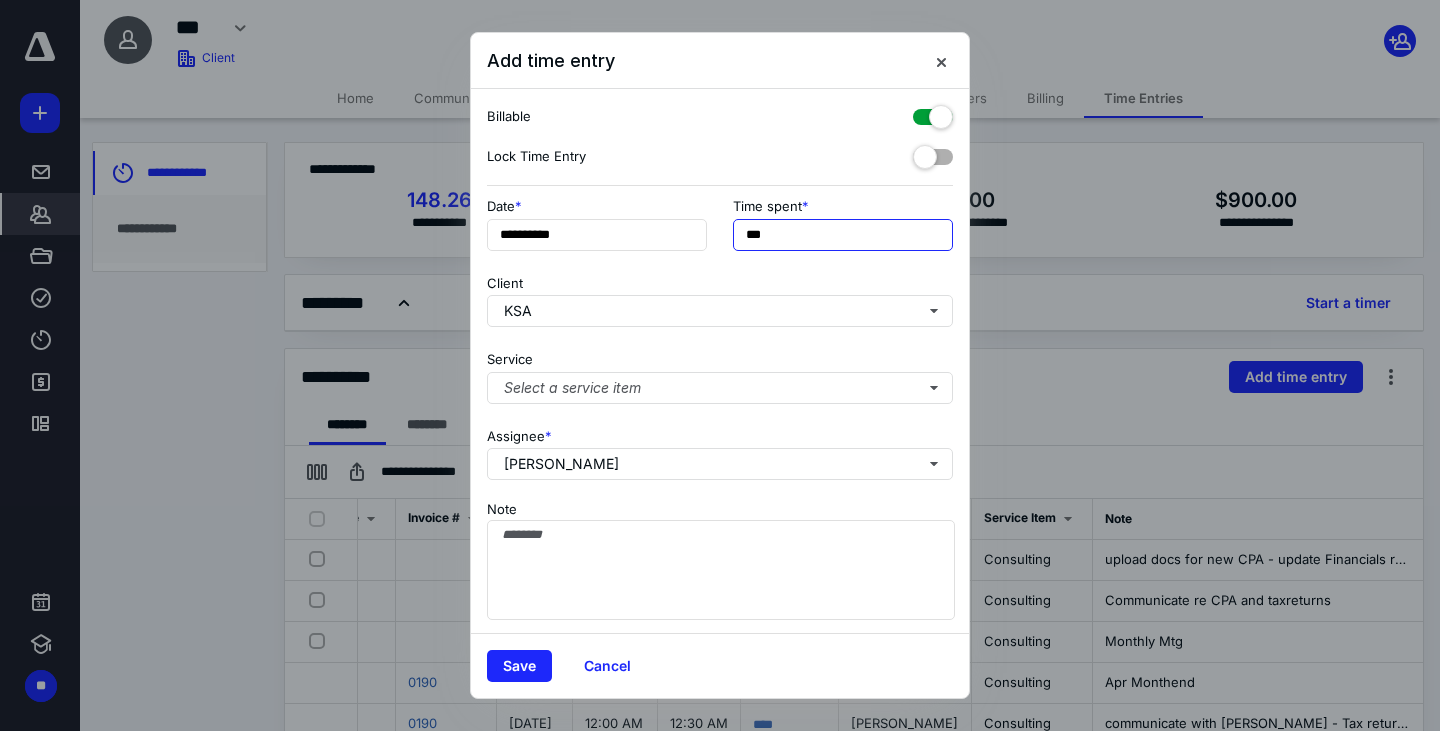 drag, startPoint x: 784, startPoint y: 237, endPoint x: 475, endPoint y: 192, distance: 312.25952 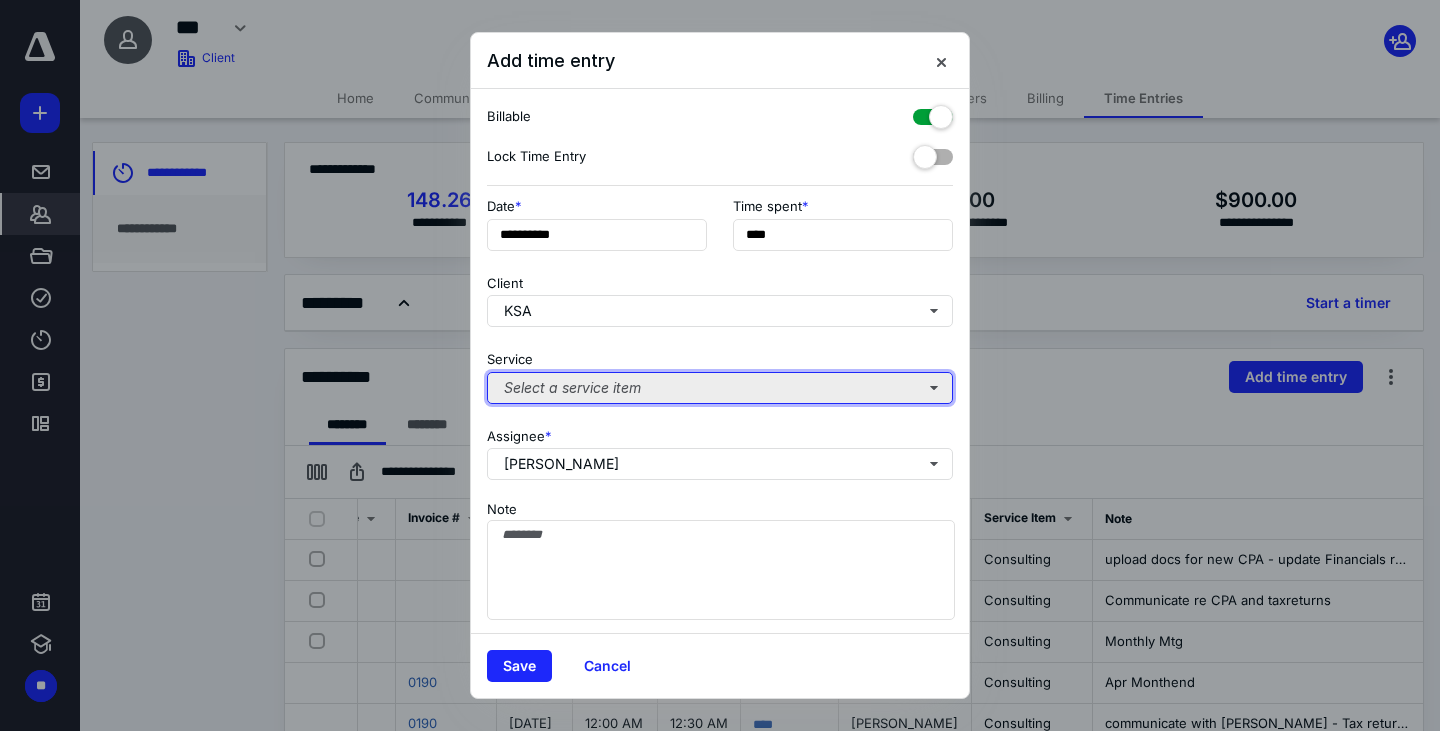 type on "**" 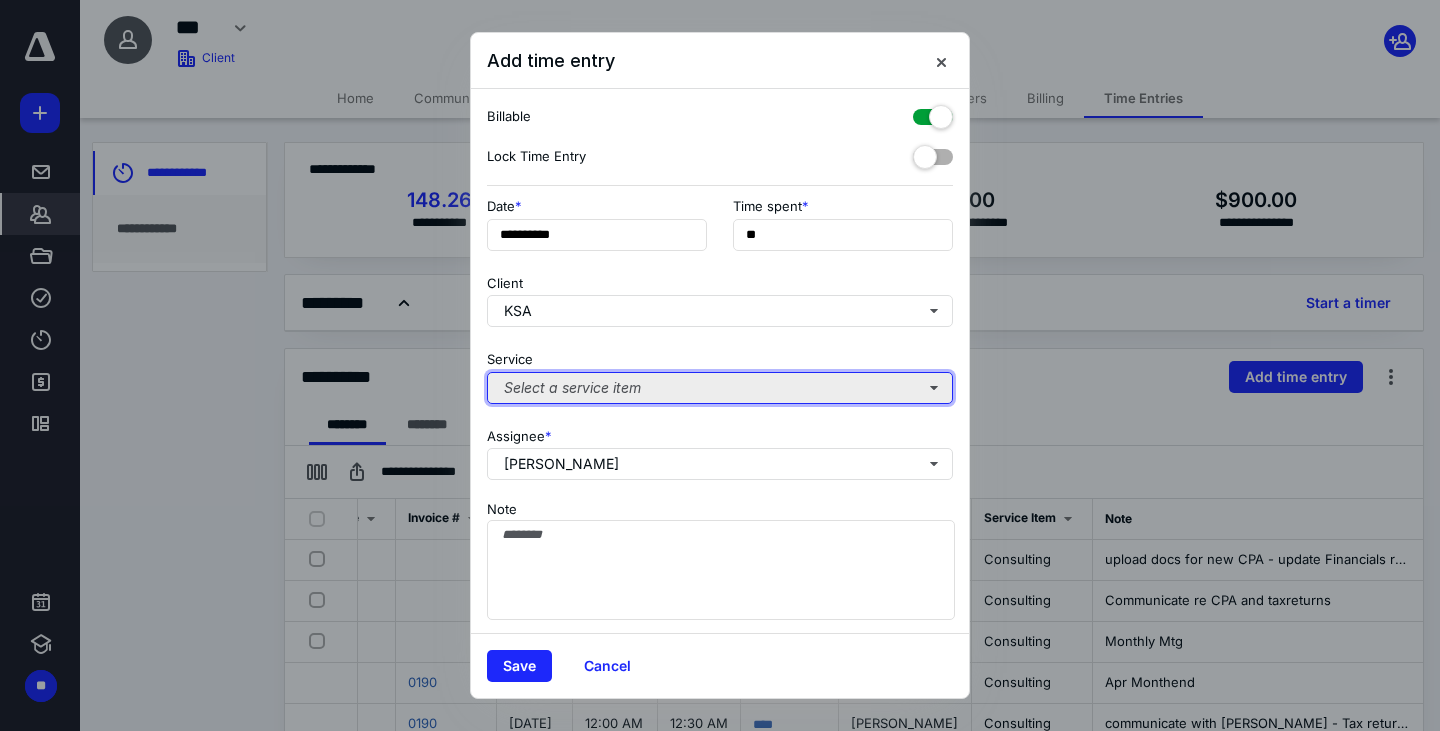 click on "Select a service item" at bounding box center [720, 388] 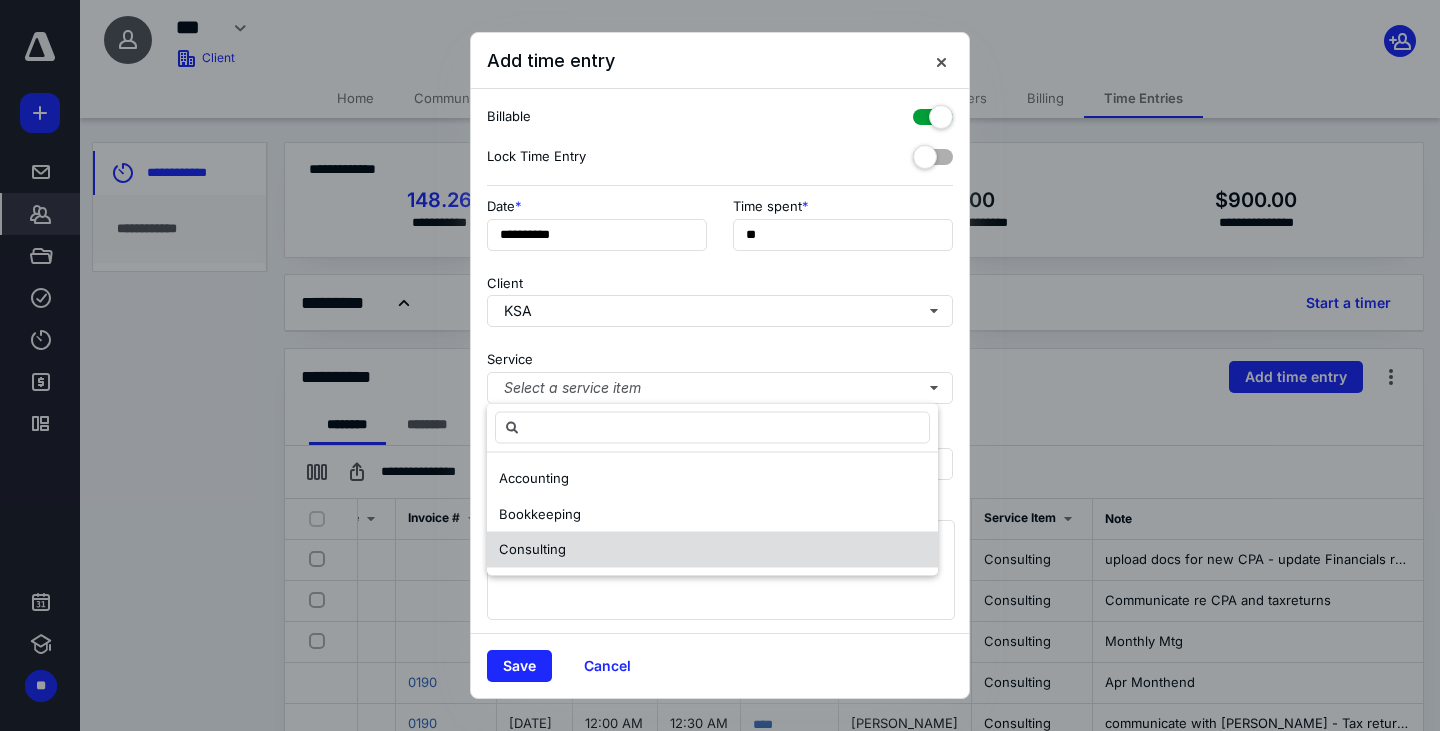 click on "Consulting" at bounding box center [712, 550] 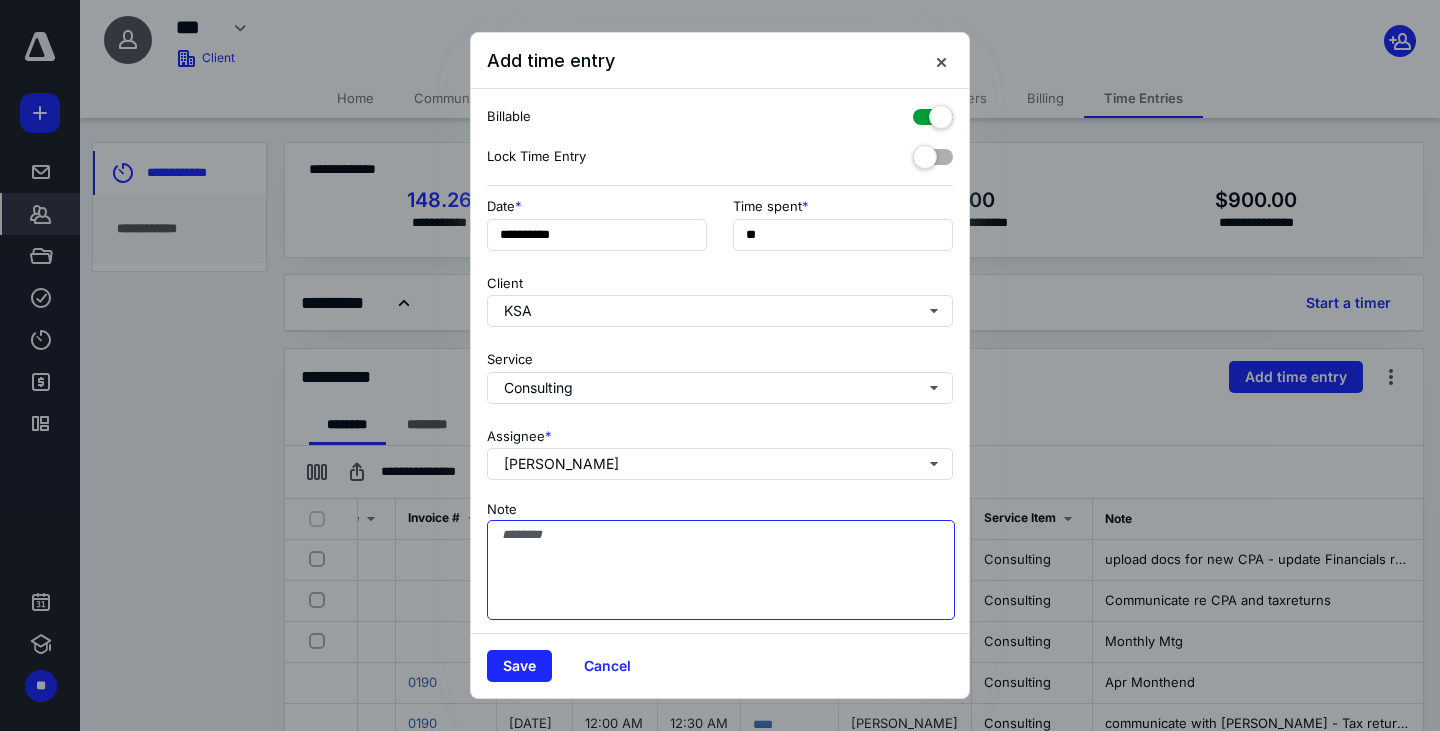 click on "Note" at bounding box center [721, 570] 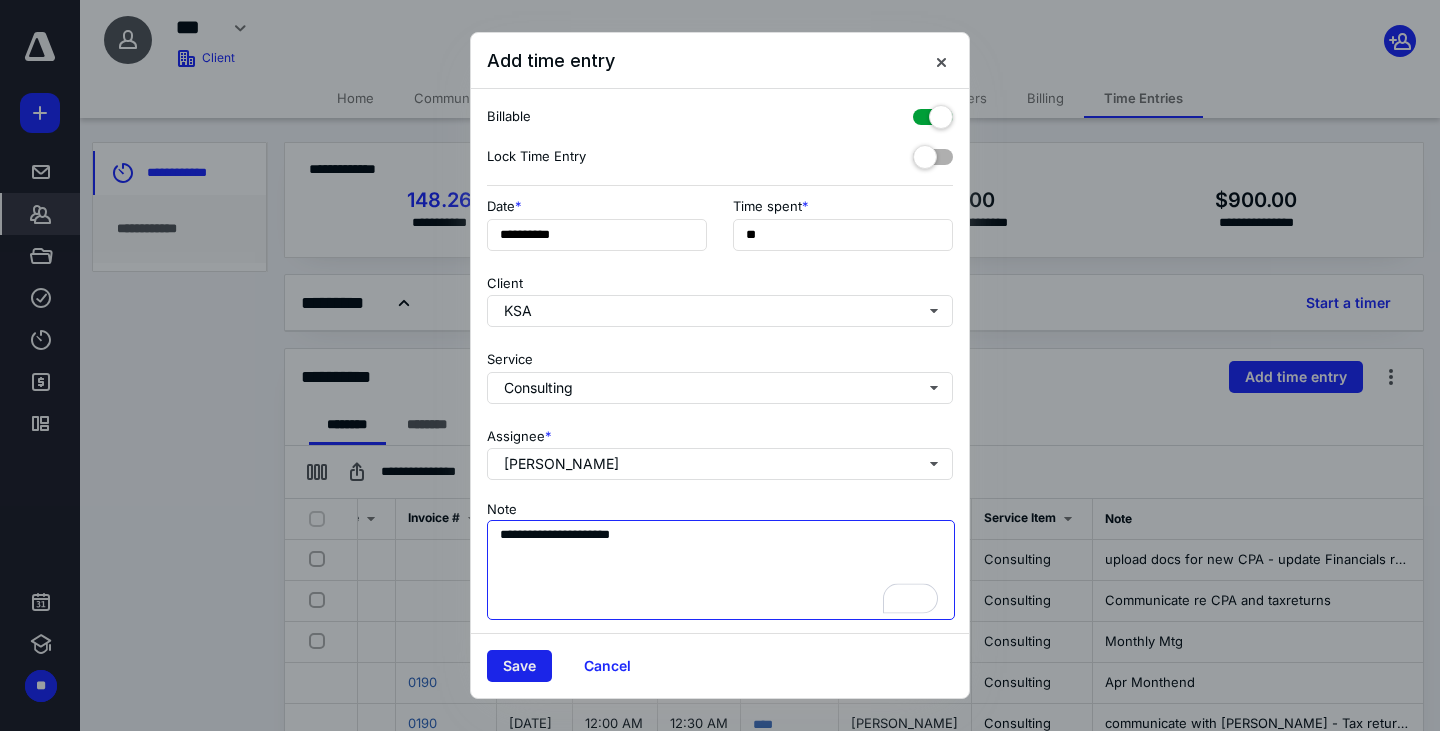 type on "**********" 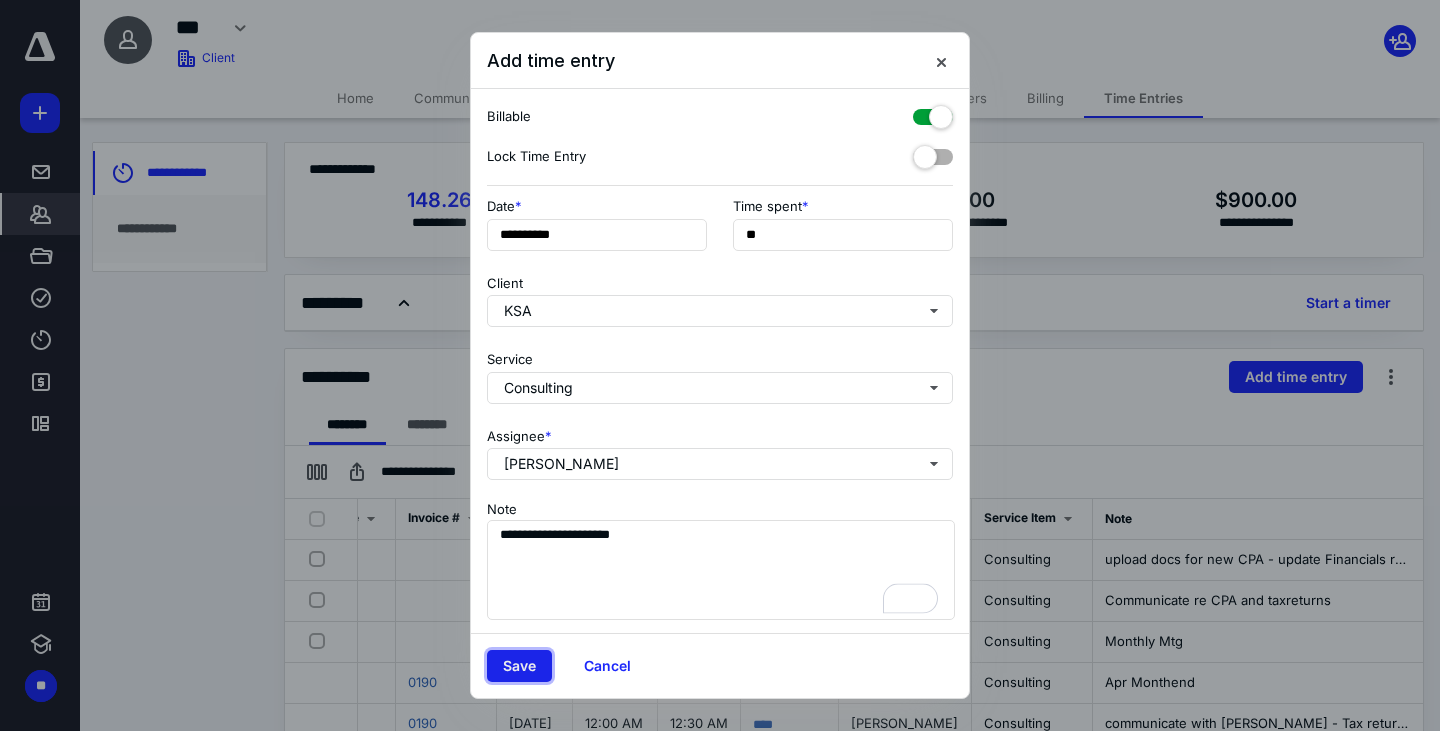 click on "Save" at bounding box center [519, 666] 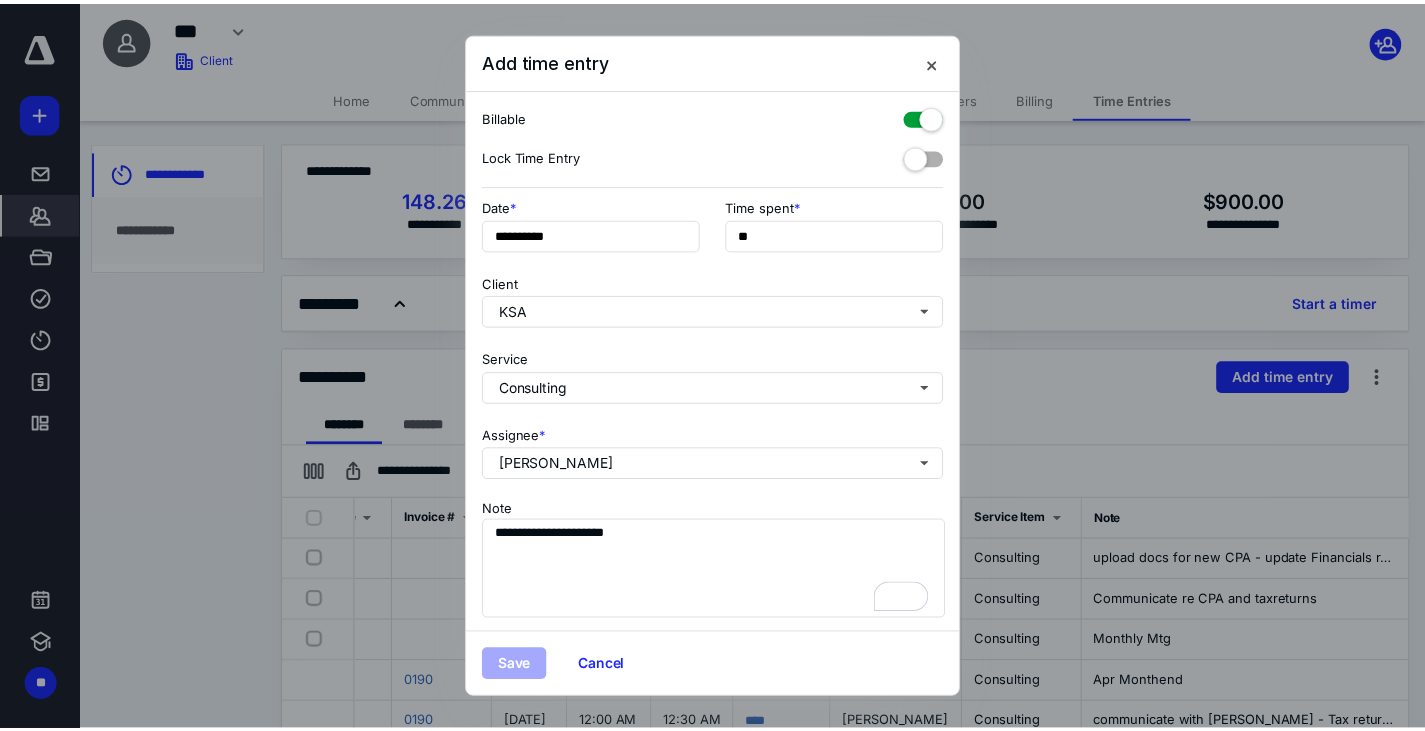 scroll, scrollTop: 0, scrollLeft: 0, axis: both 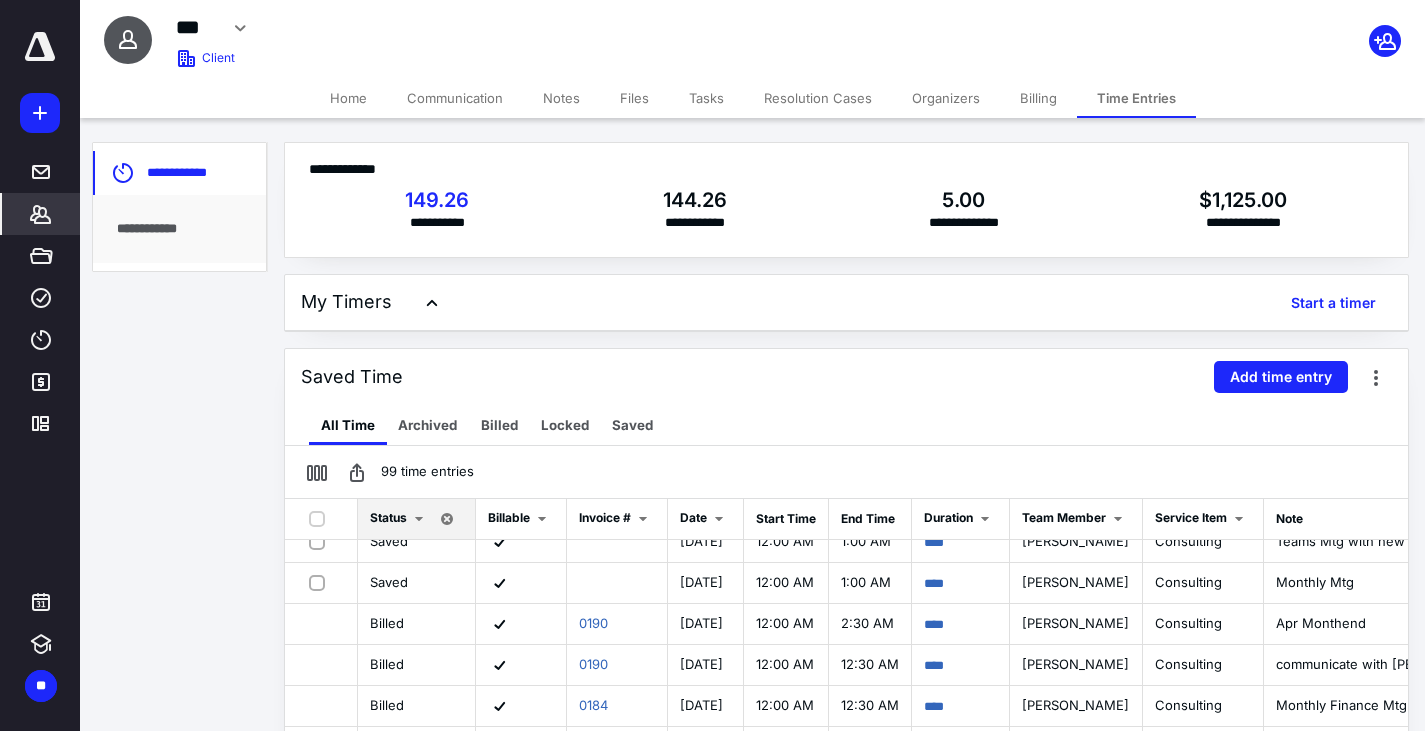 click on "Saved Time Add time entry" at bounding box center [846, 377] 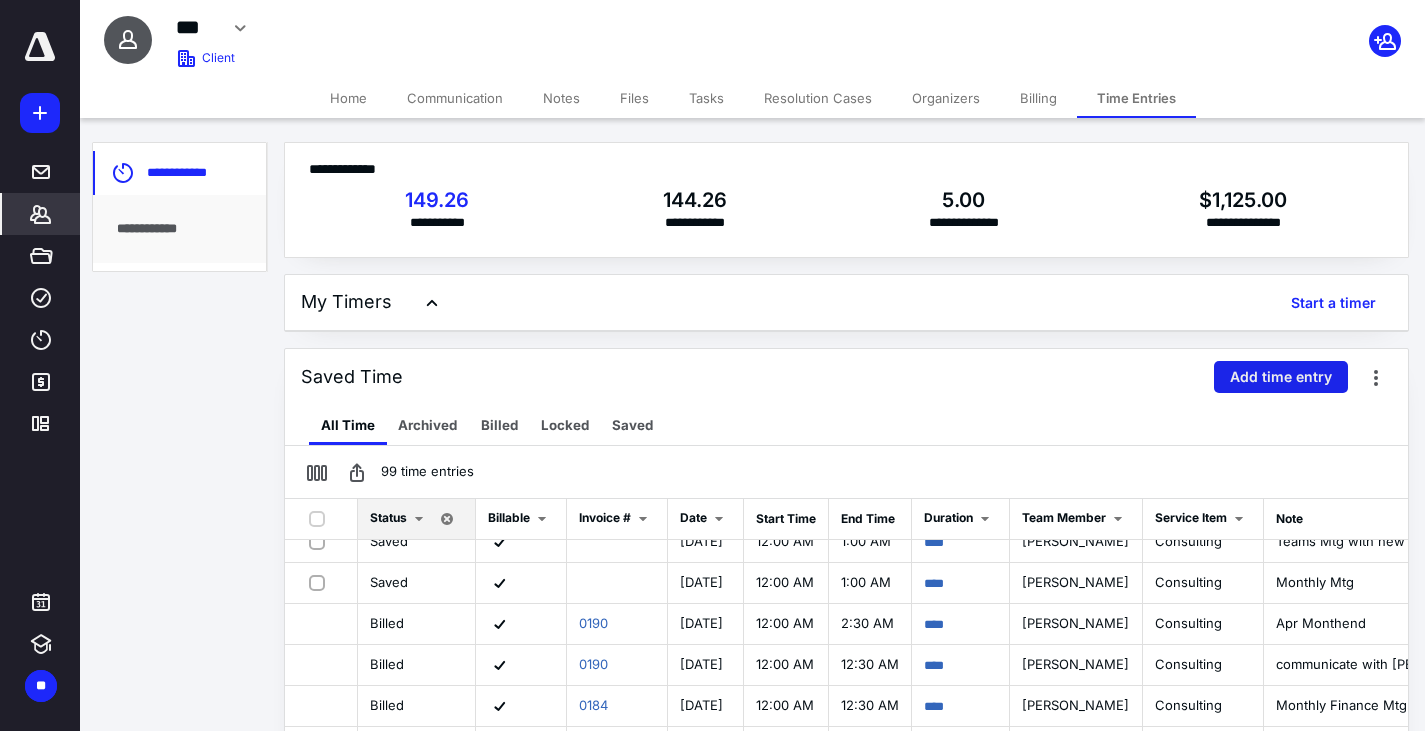click on "Add time entry" at bounding box center (1281, 377) 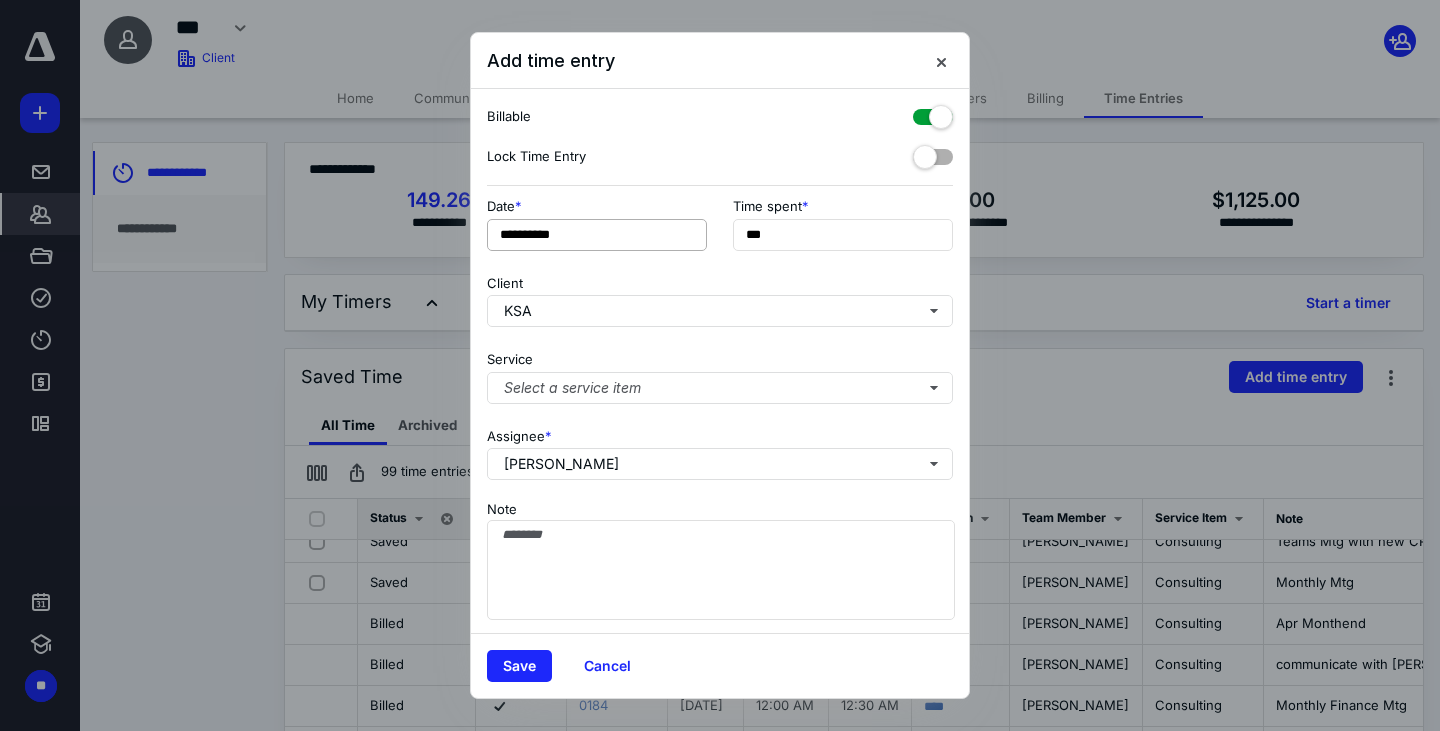 drag, startPoint x: 551, startPoint y: 216, endPoint x: 551, endPoint y: 241, distance: 25 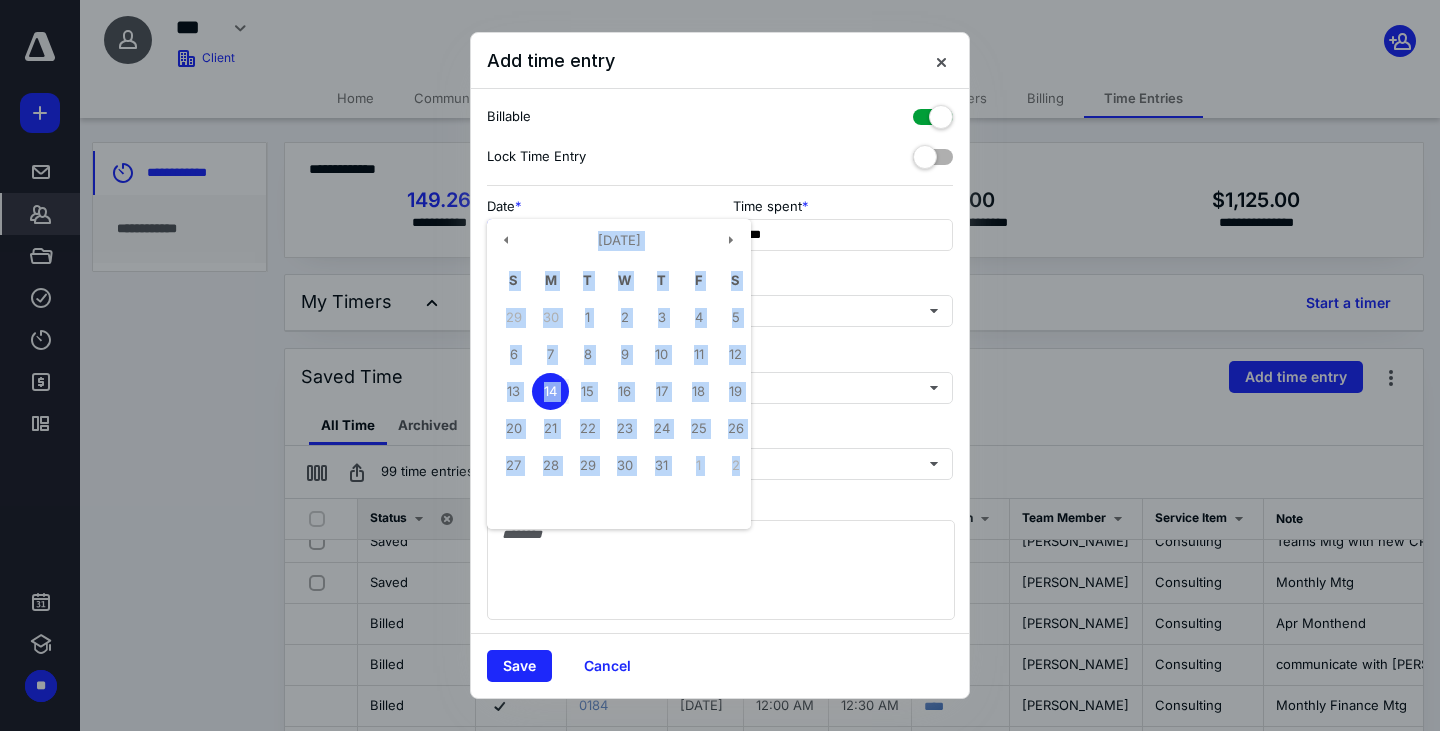 click on "**********" at bounding box center [597, 235] 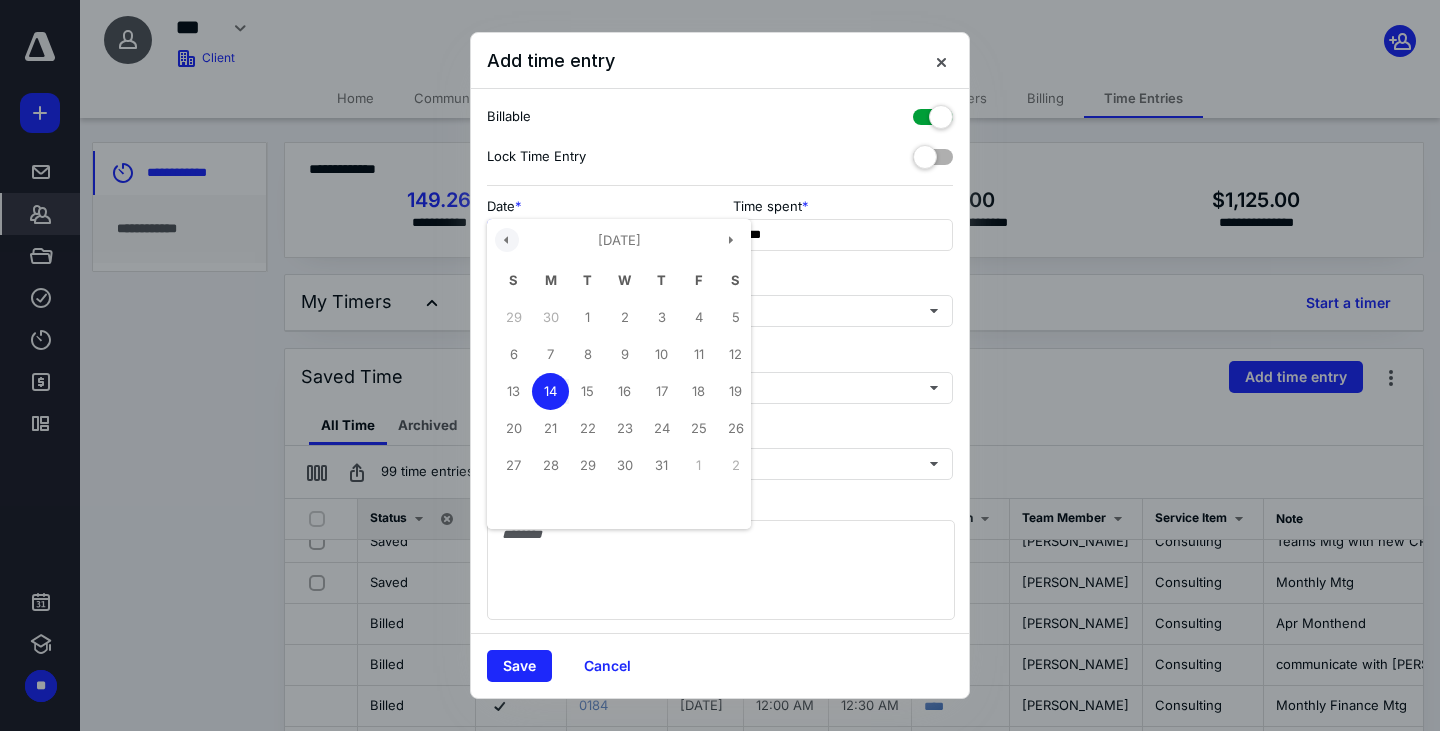 click at bounding box center (507, 240) 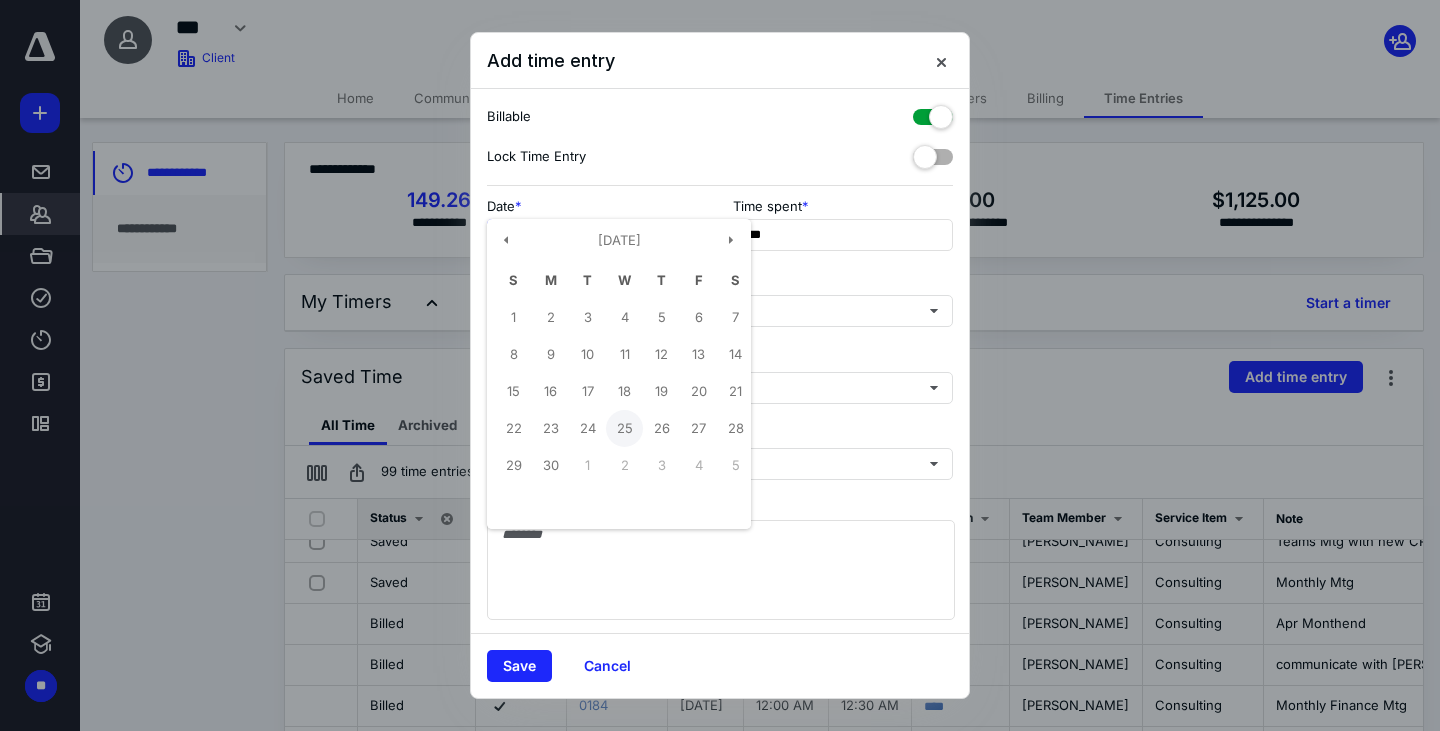click on "25" at bounding box center (624, 428) 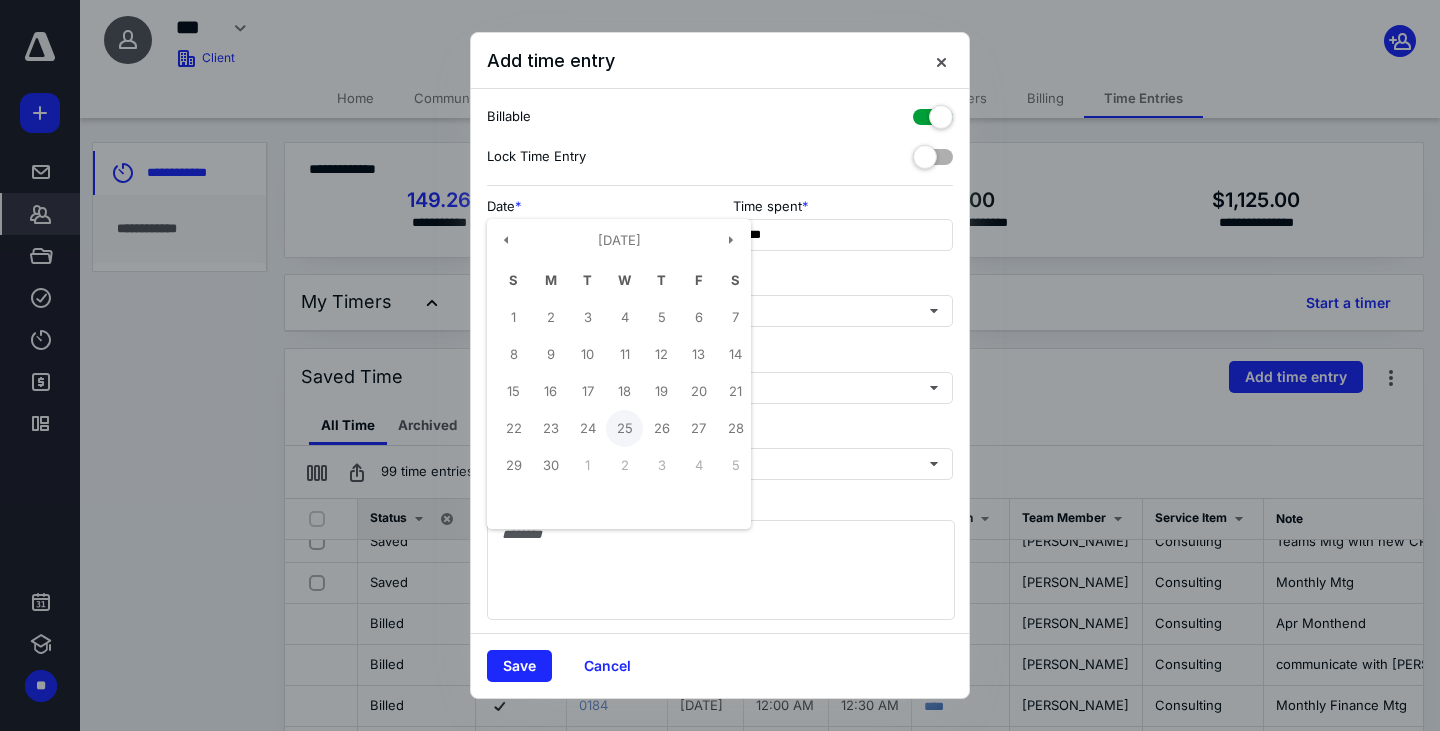 type on "**********" 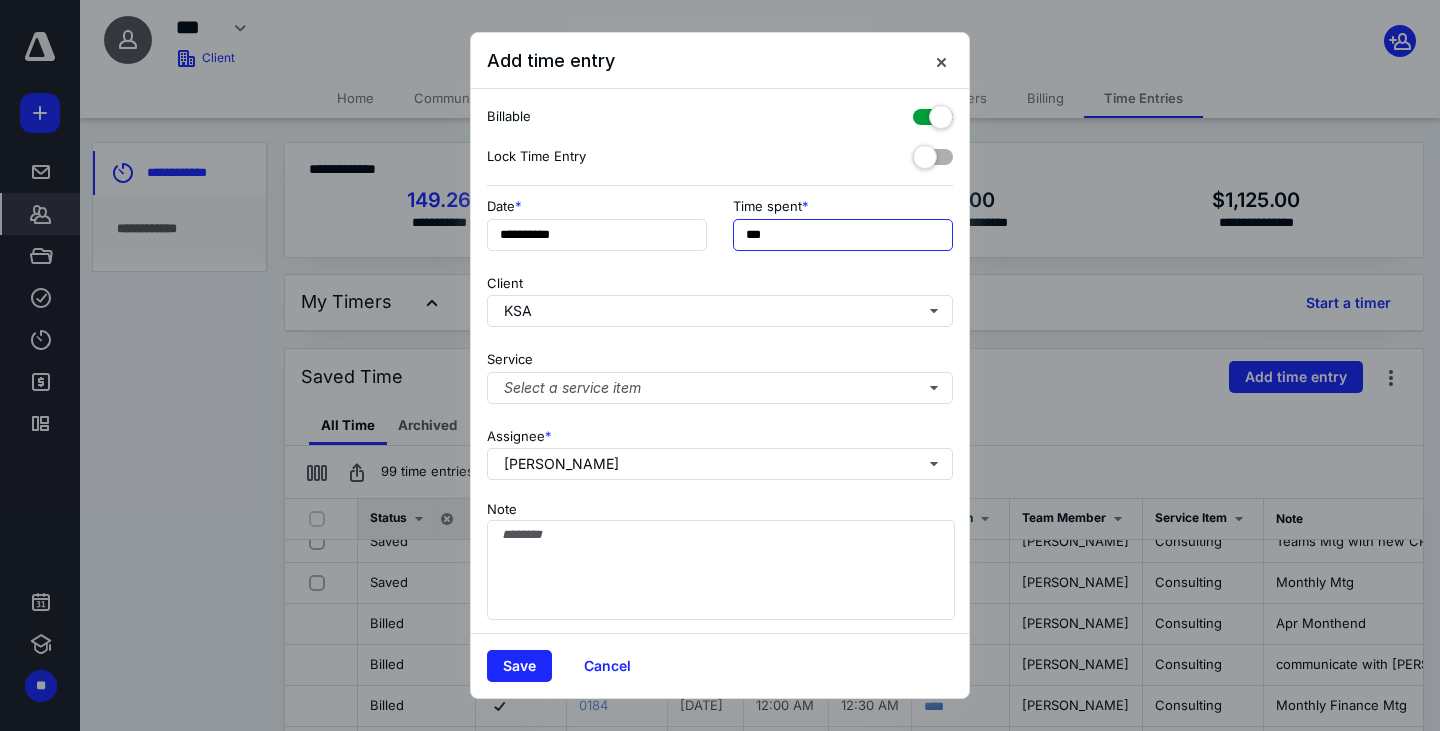 drag, startPoint x: 852, startPoint y: 238, endPoint x: 369, endPoint y: 185, distance: 485.89917 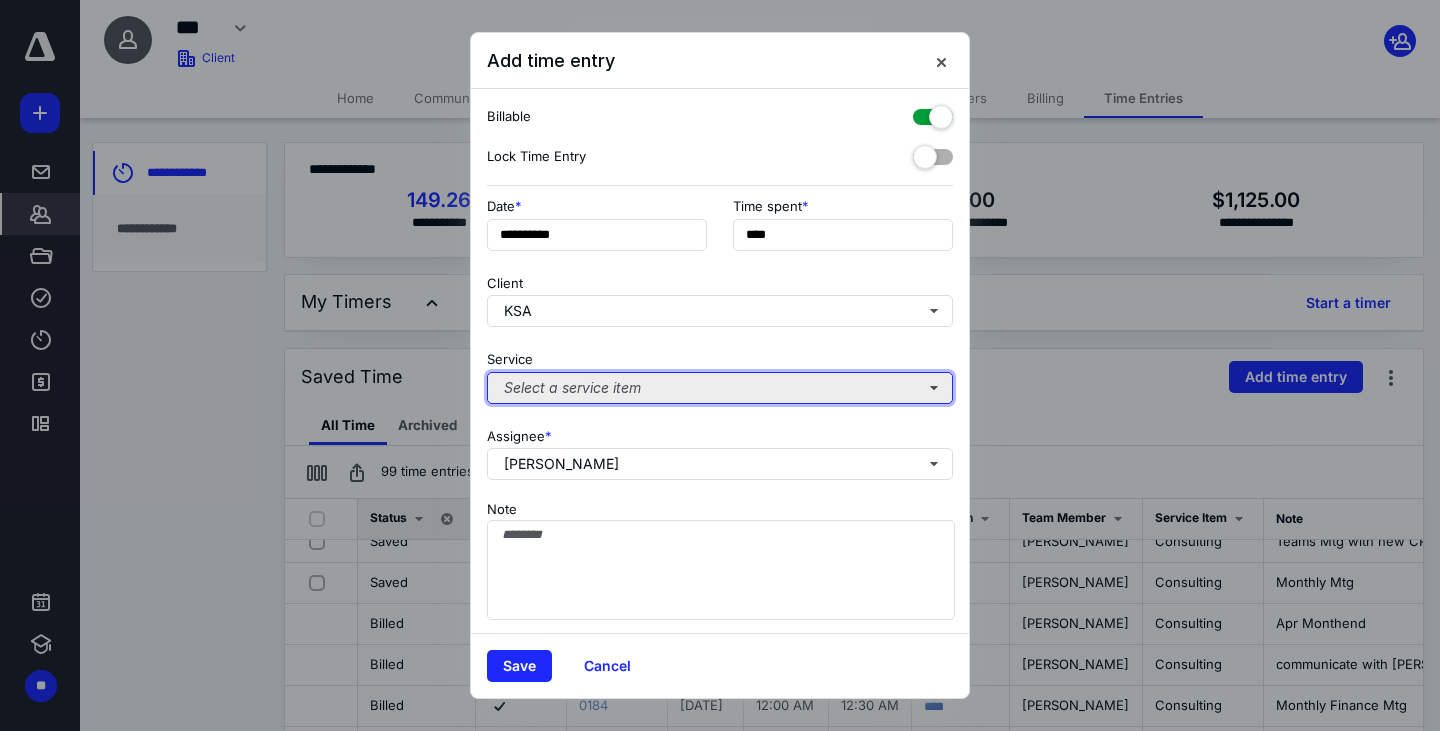 type on "******" 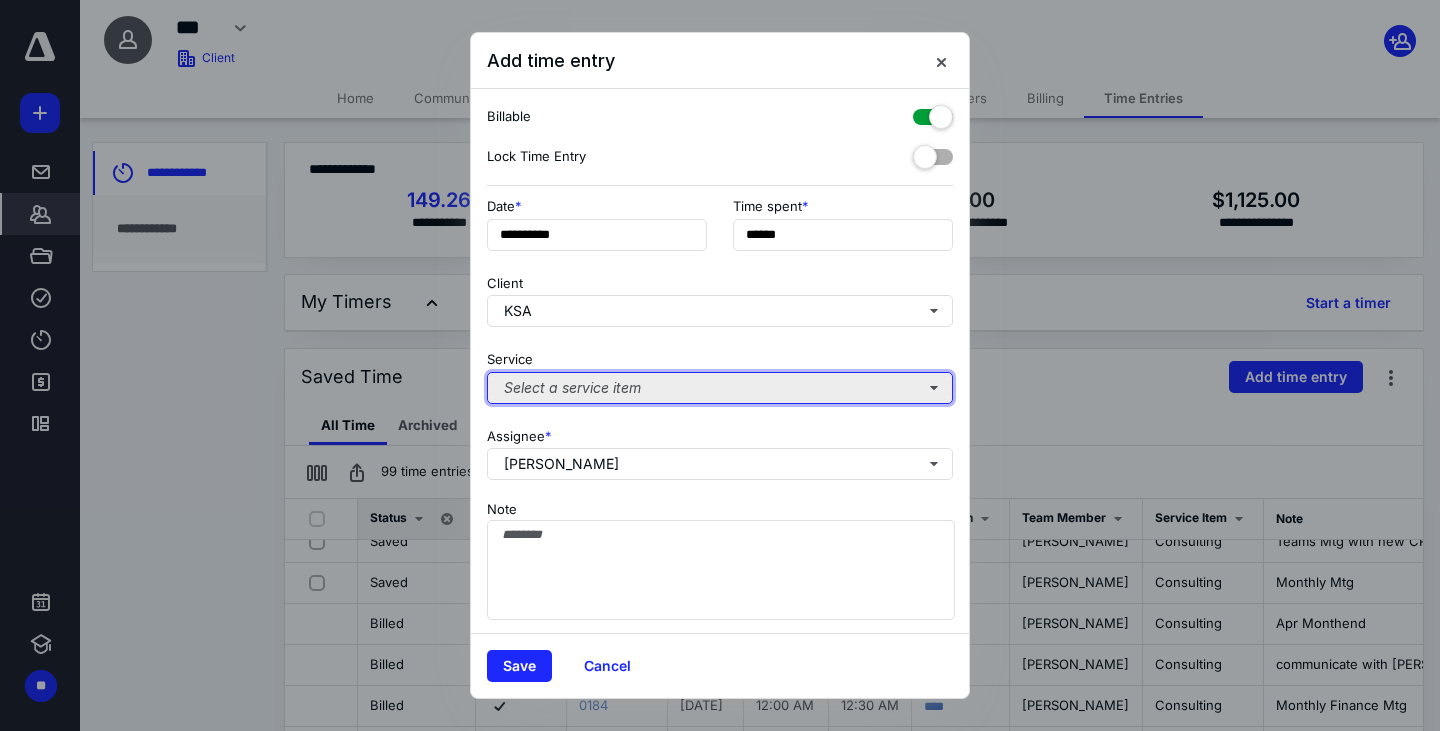 drag, startPoint x: 676, startPoint y: 378, endPoint x: 676, endPoint y: 389, distance: 11 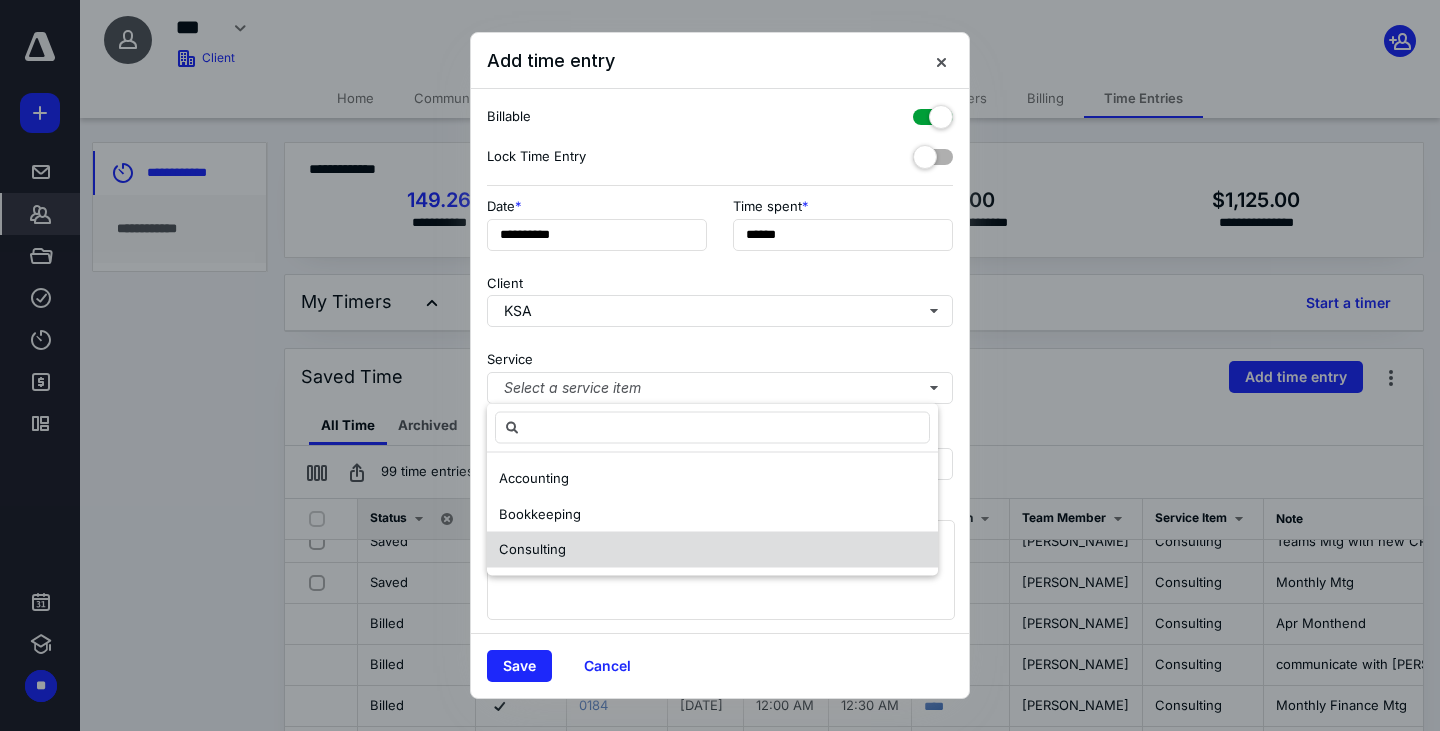 click on "Consulting" at bounding box center [532, 549] 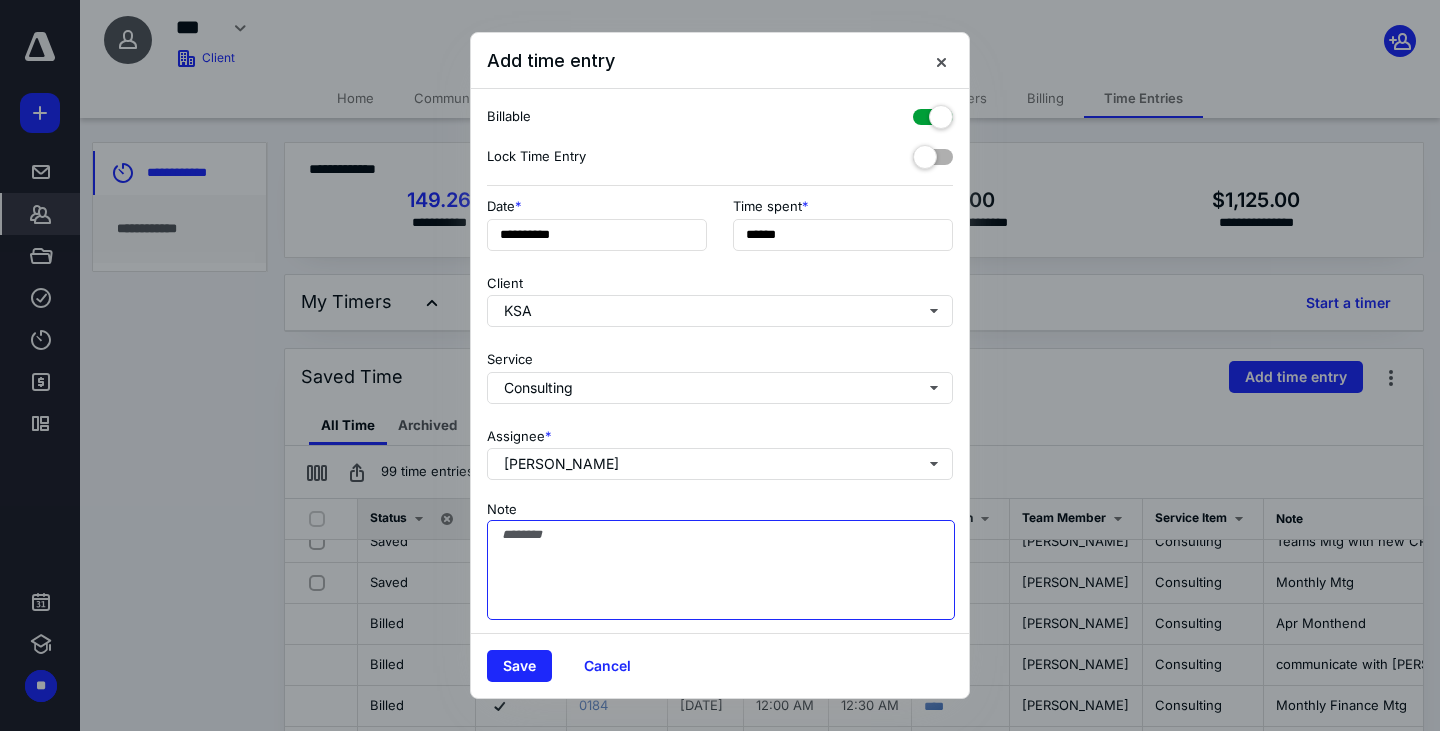 click on "Note" at bounding box center (721, 570) 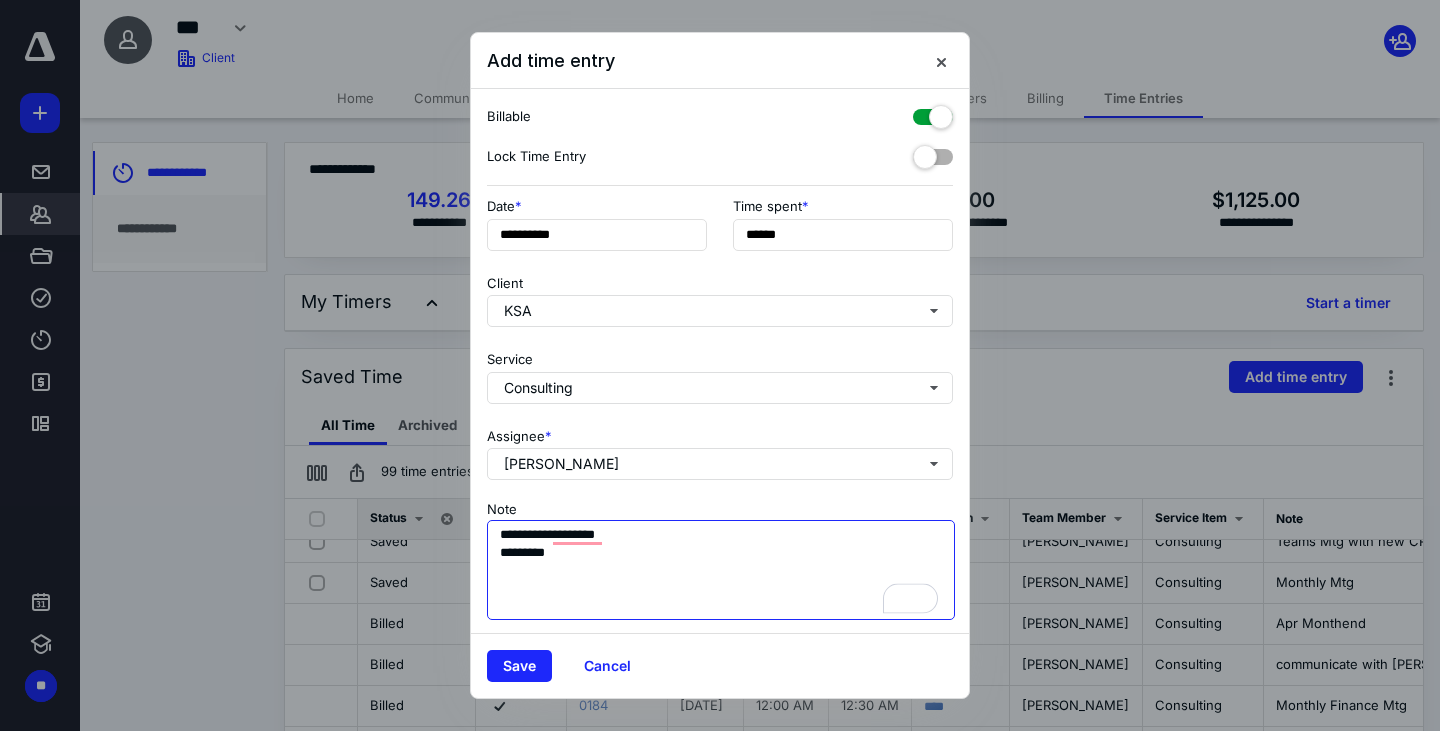click on "**********" at bounding box center [721, 570] 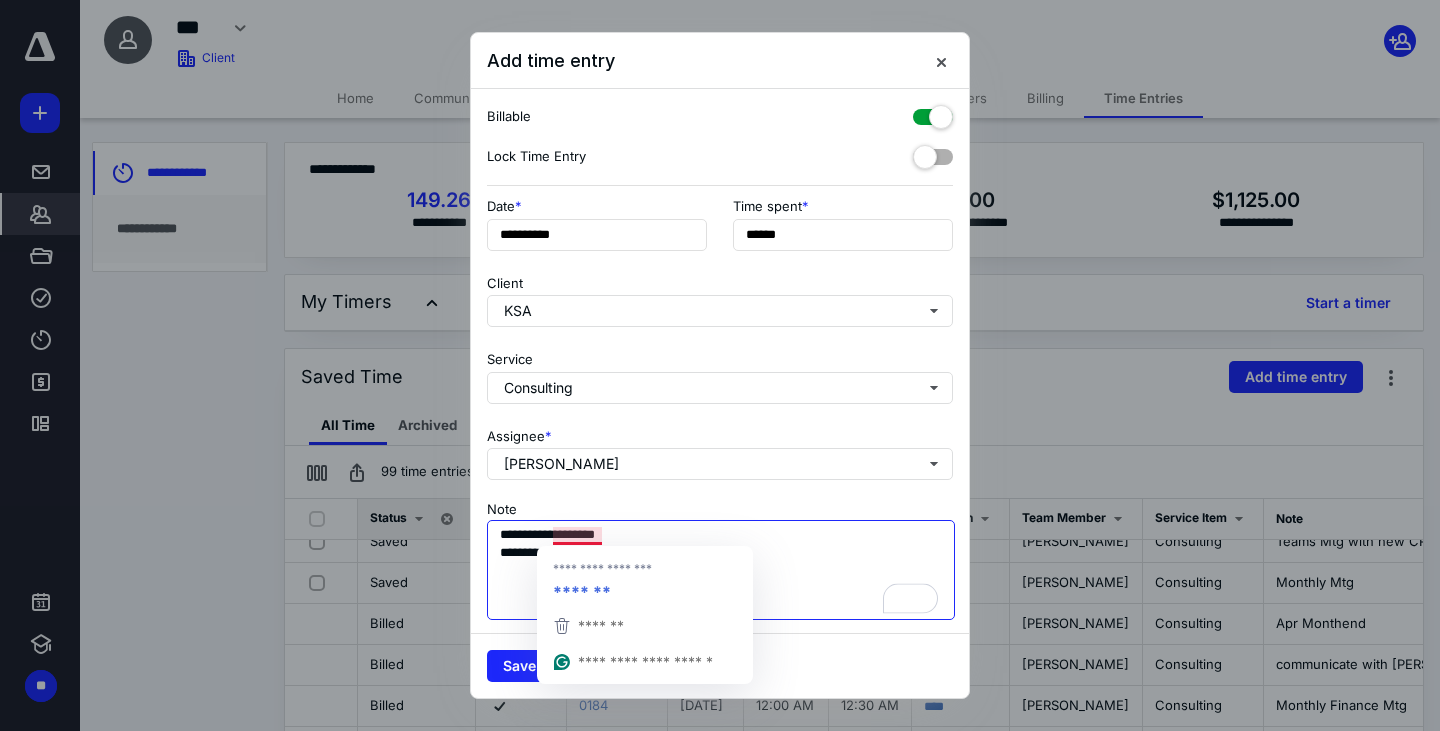 click on "**********" at bounding box center [721, 570] 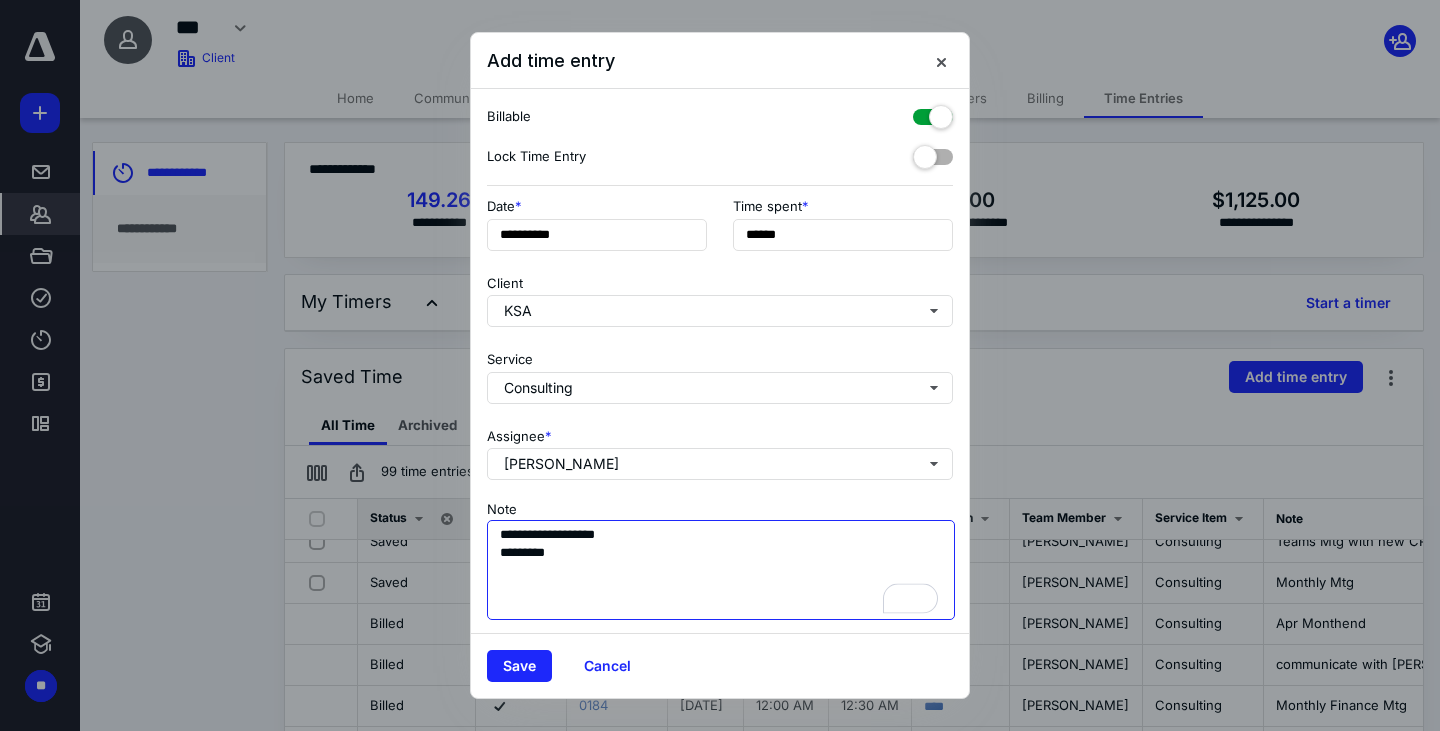 click on "**********" at bounding box center (721, 570) 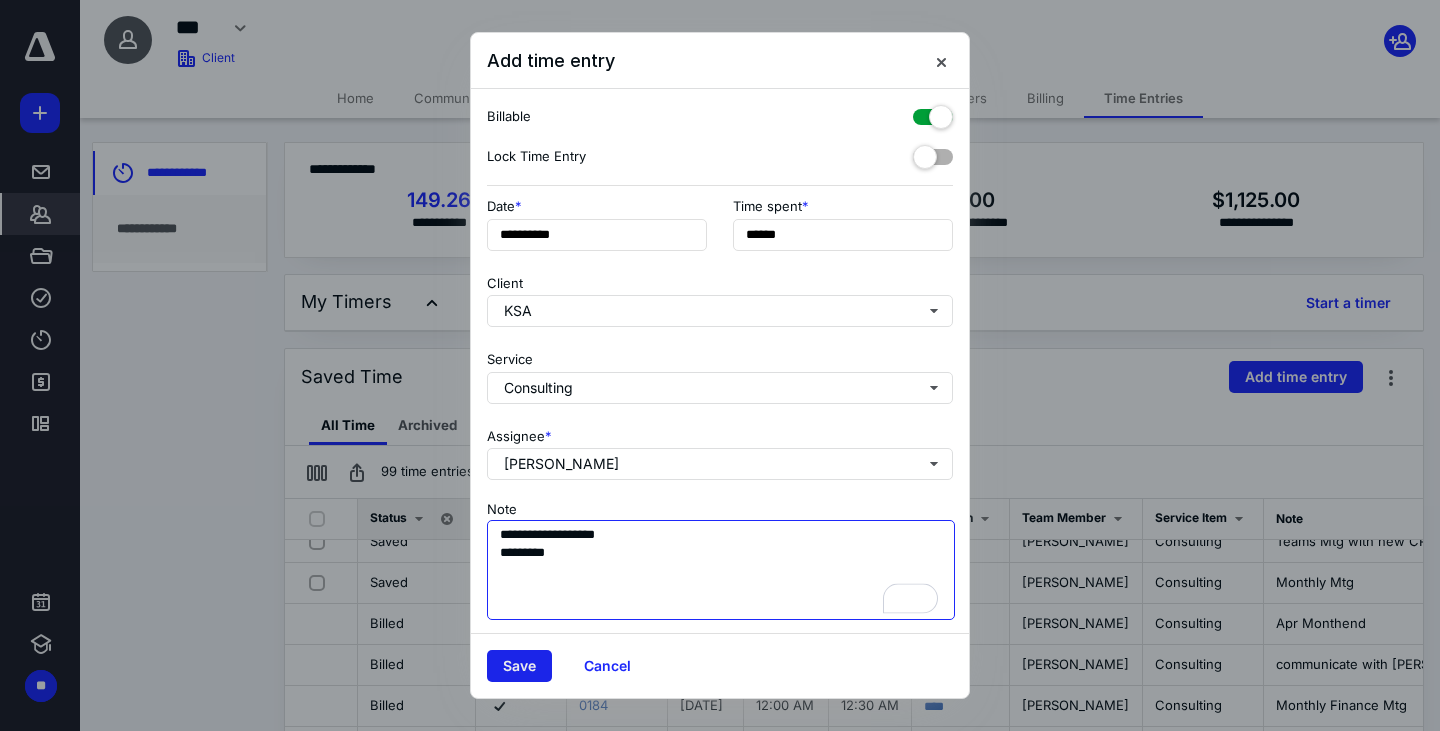 type on "**********" 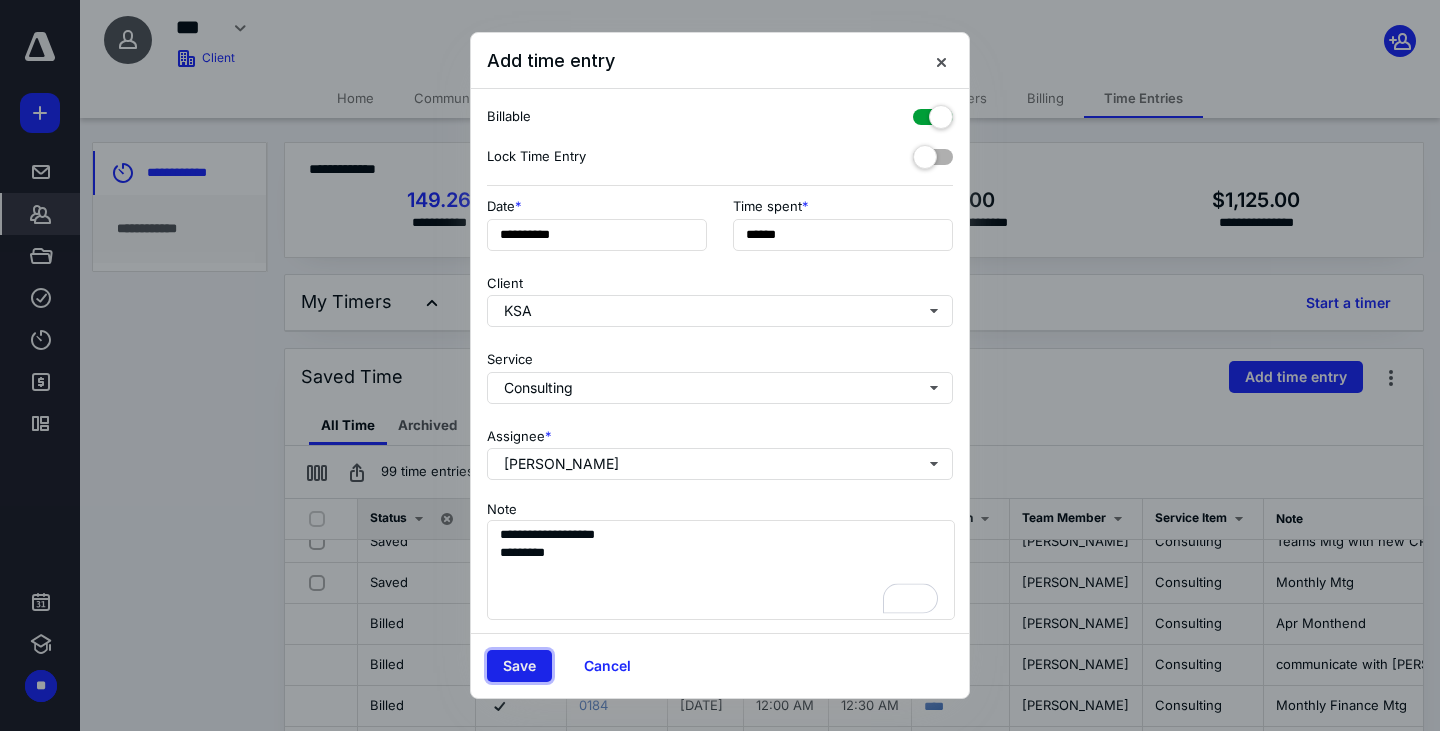 click on "Save" at bounding box center (519, 666) 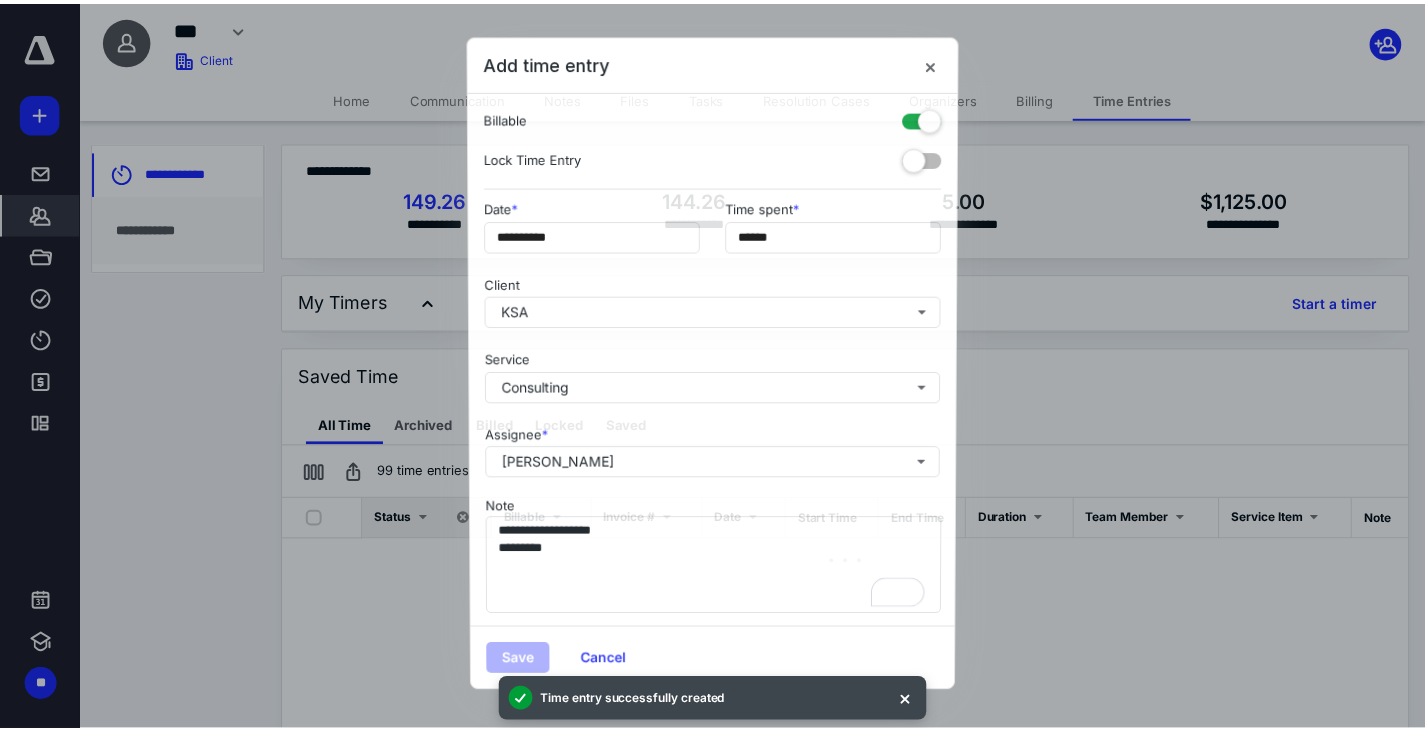 scroll, scrollTop: 0, scrollLeft: 0, axis: both 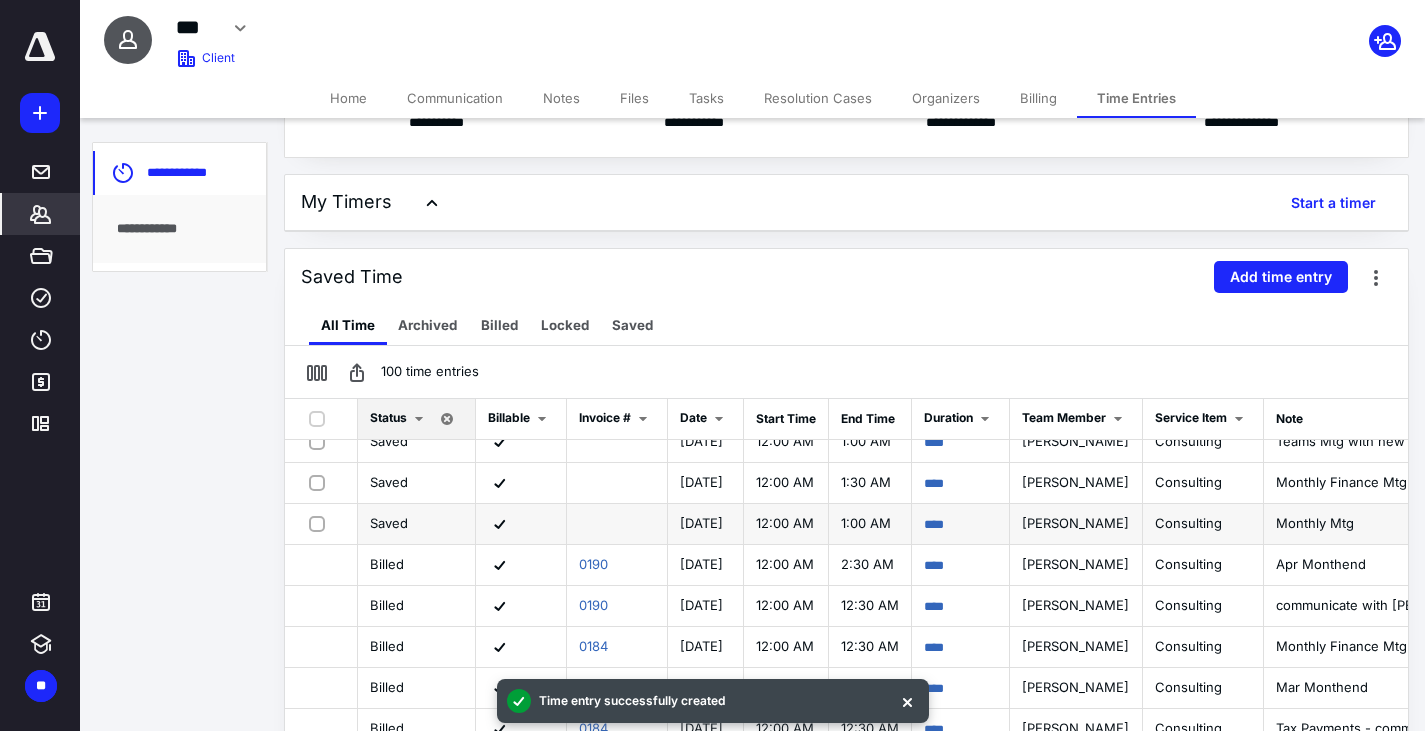 click on "Monthly Mtg" at bounding box center (1315, 523) 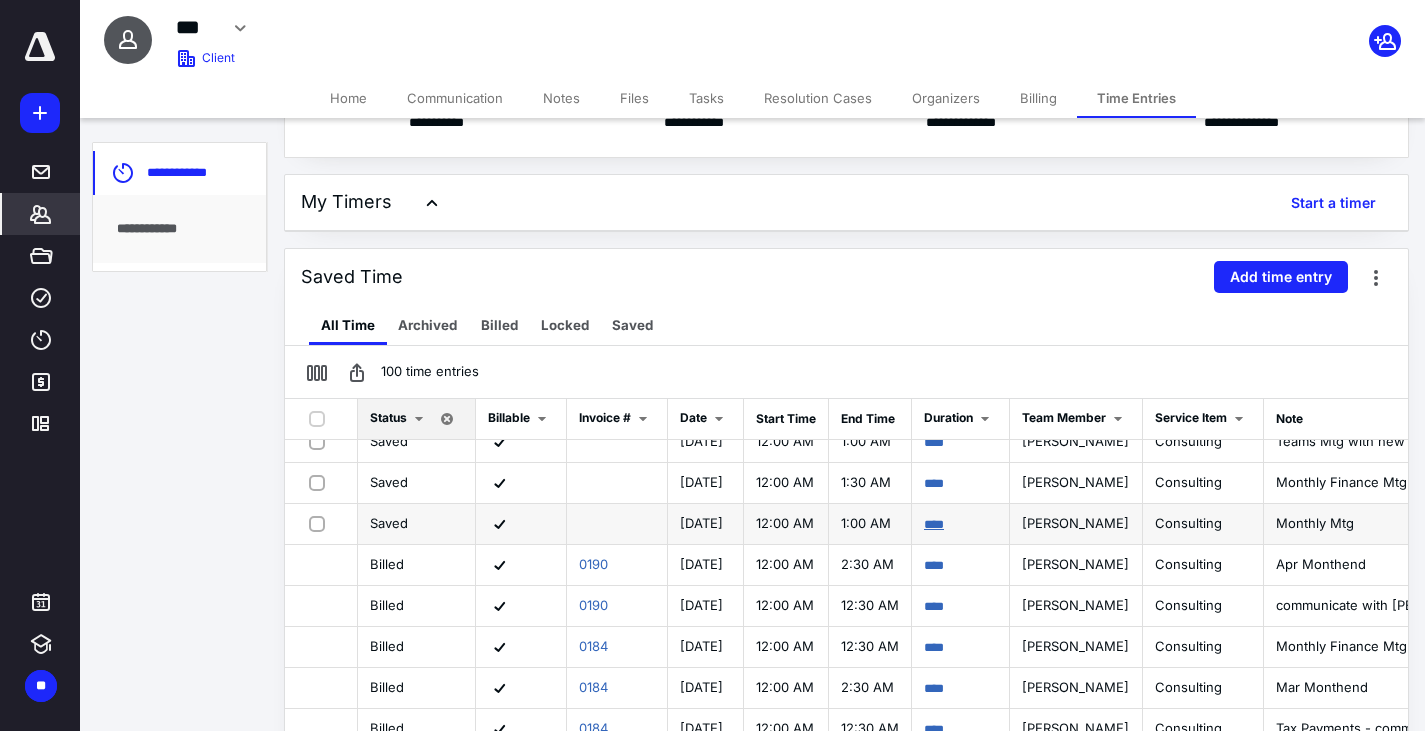 click on "****" at bounding box center [934, 524] 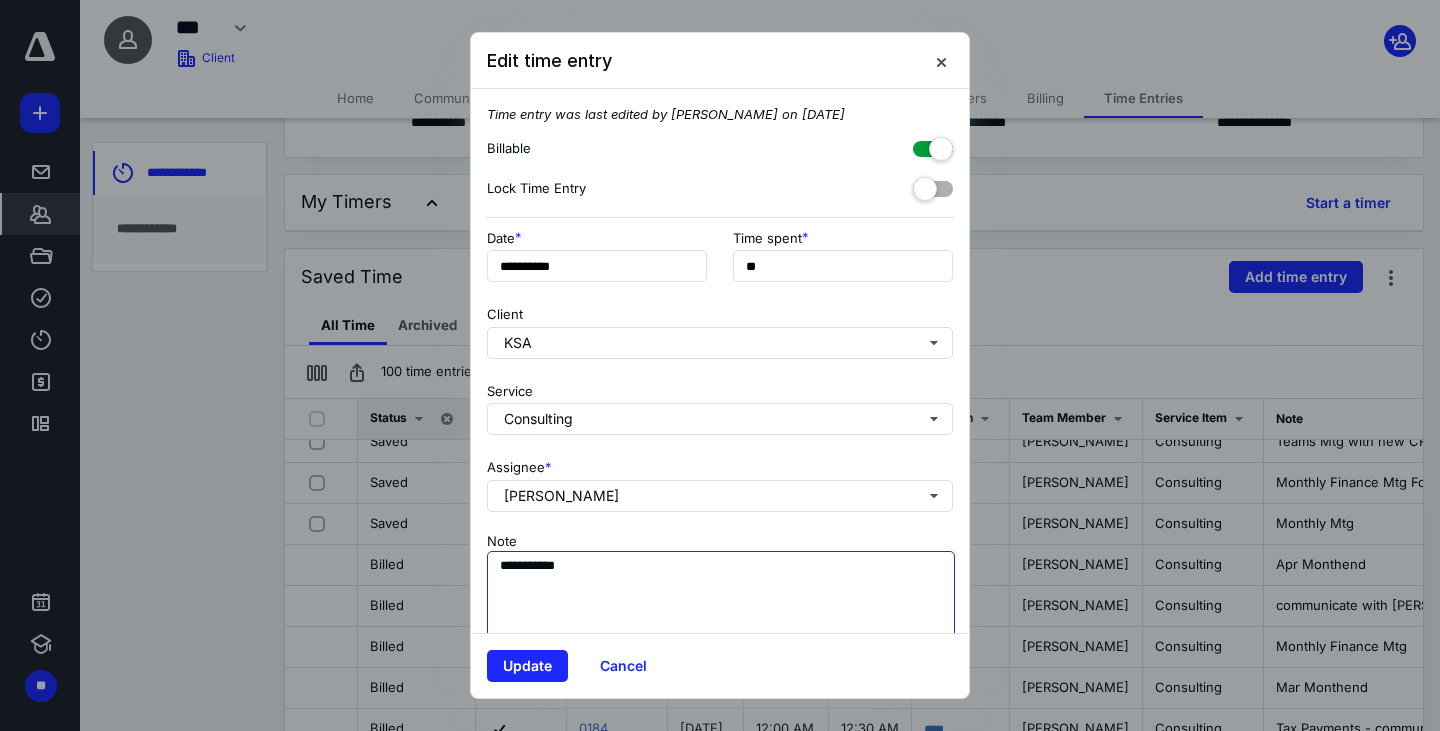 click on "**********" at bounding box center (721, 601) 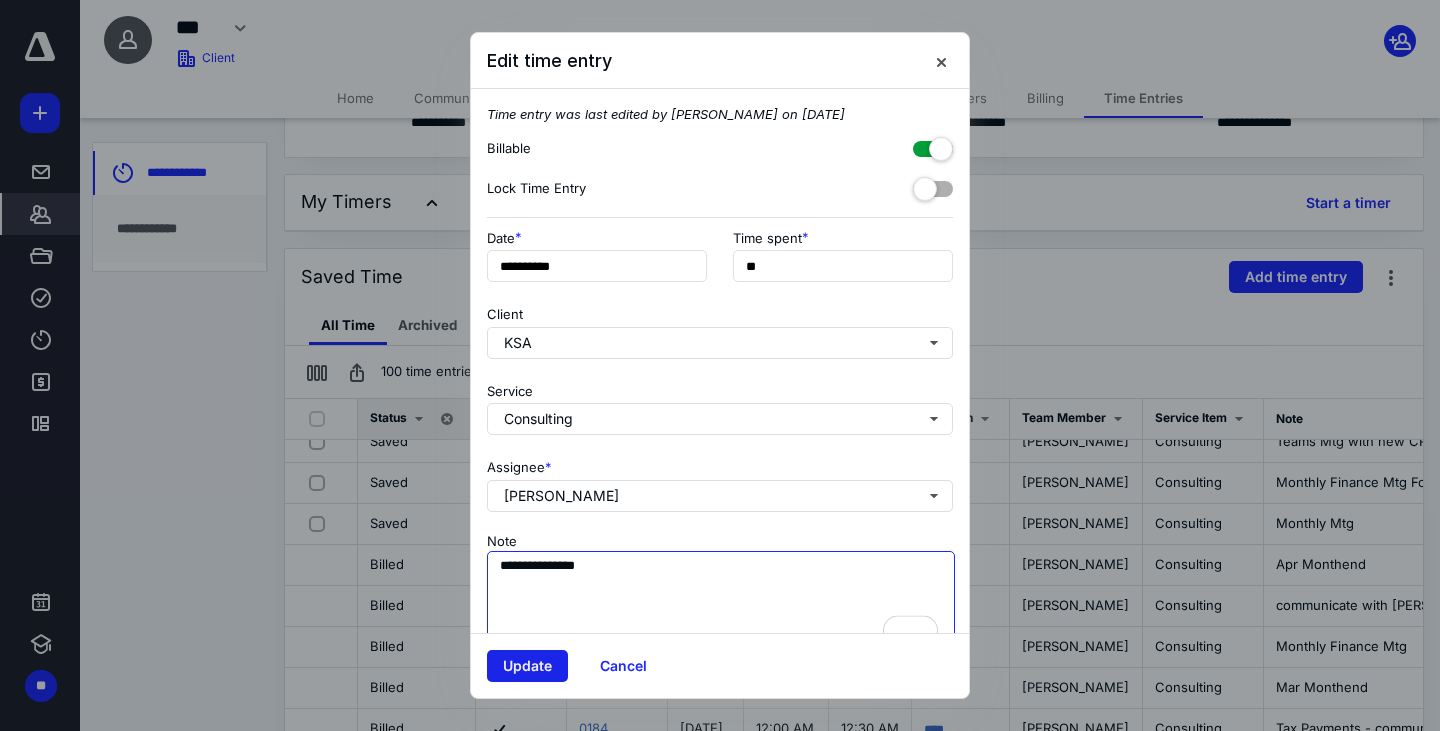 type on "**********" 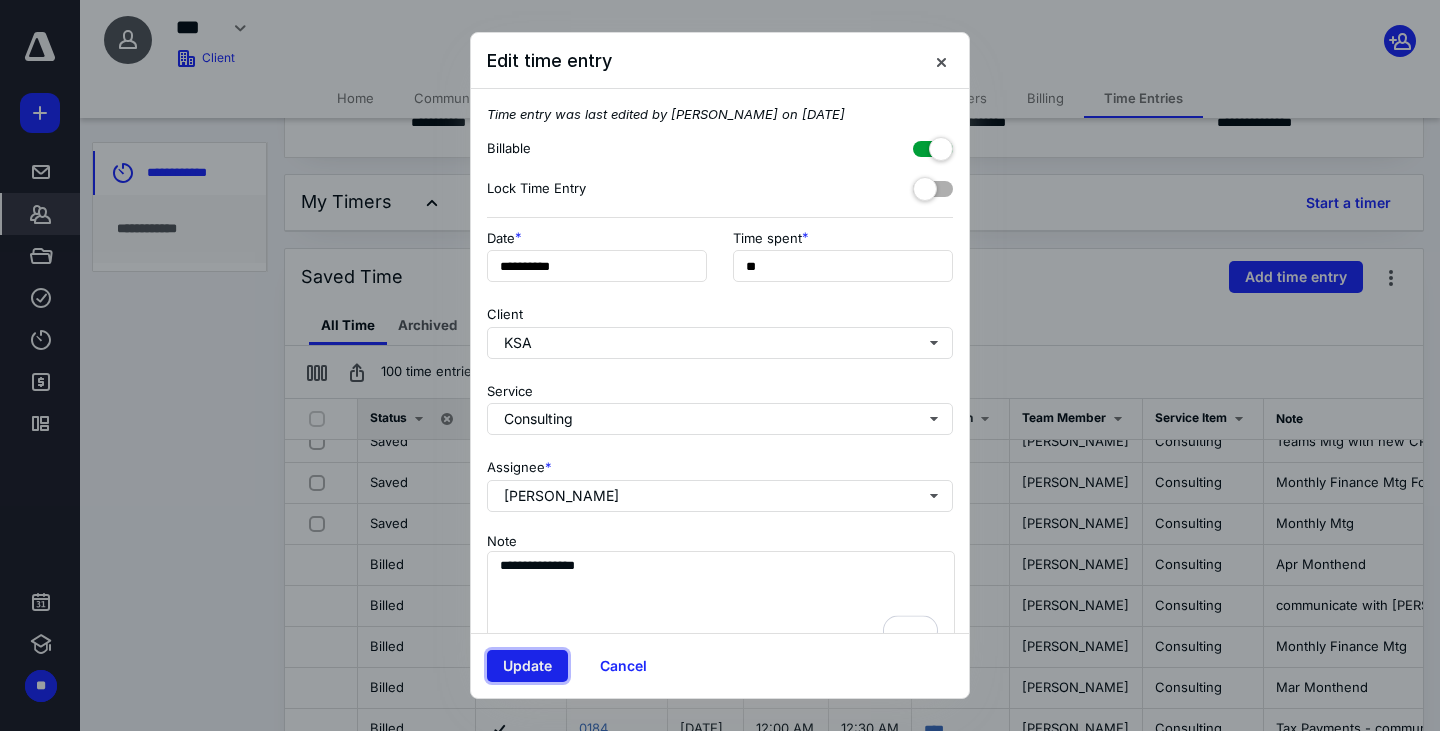 click on "Update" at bounding box center [527, 666] 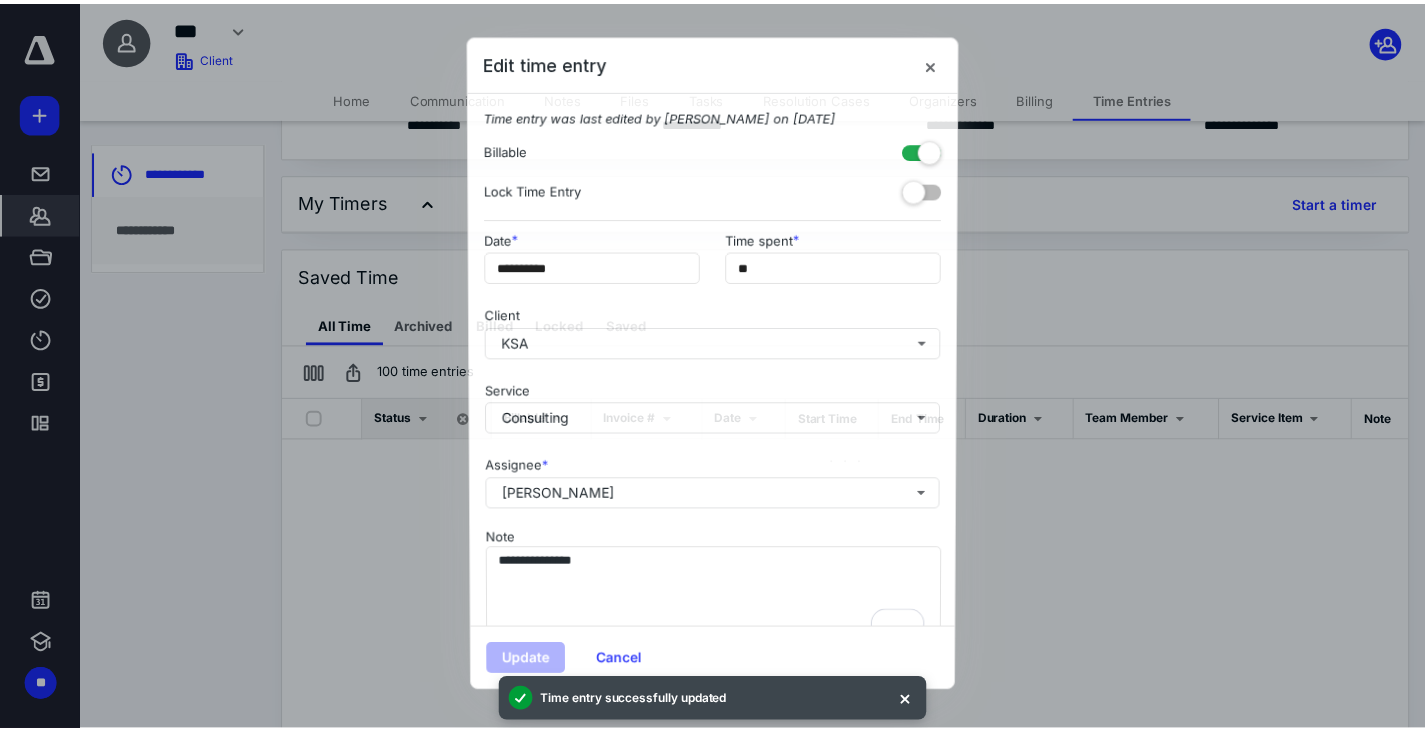 scroll, scrollTop: 0, scrollLeft: 0, axis: both 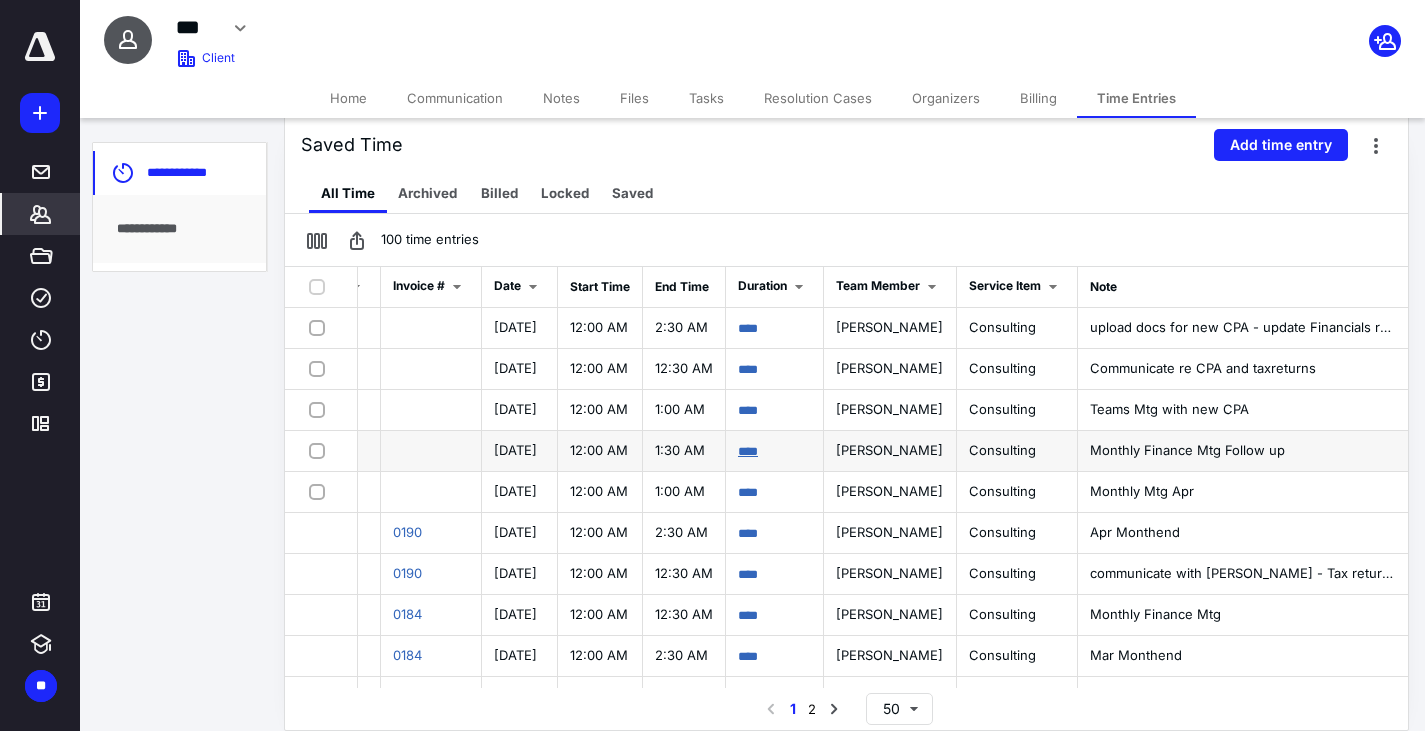 click on "****" at bounding box center (748, 451) 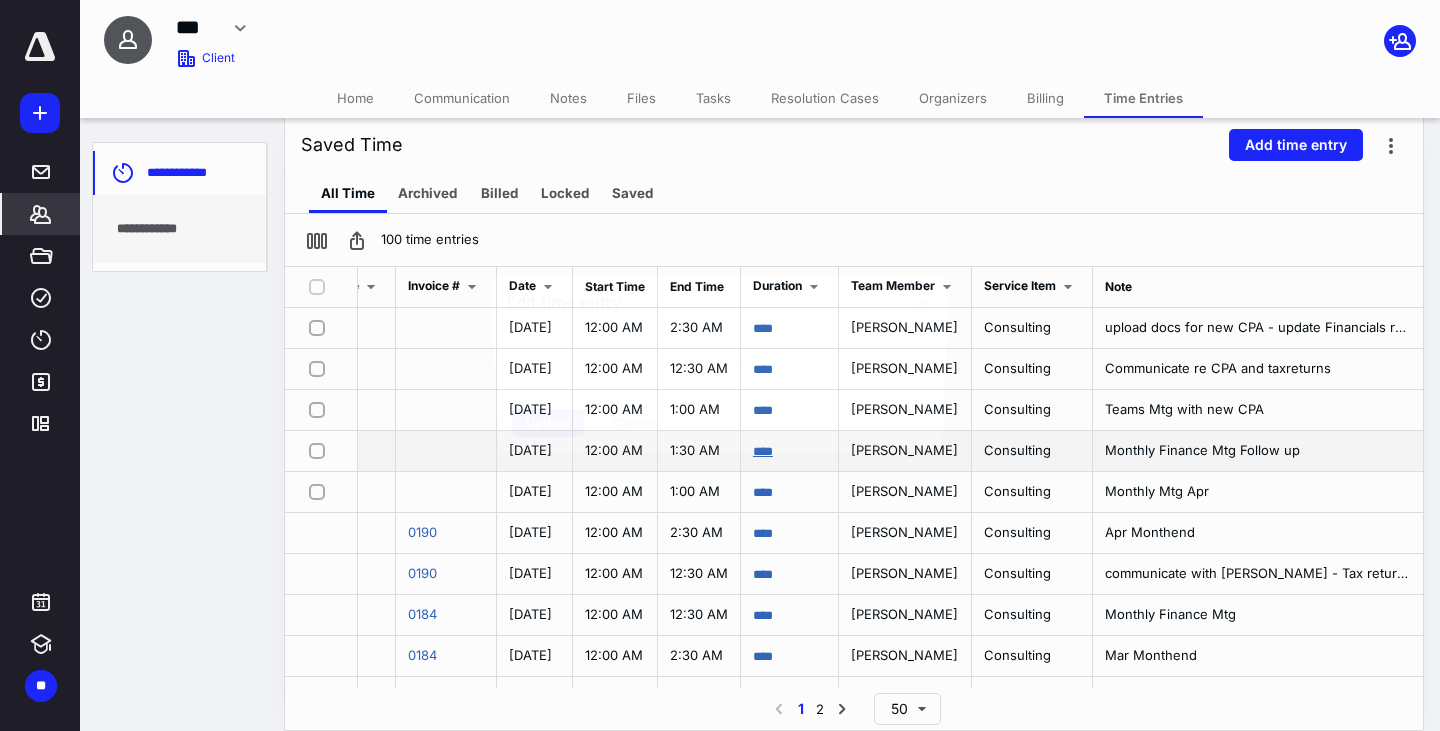 scroll, scrollTop: 0, scrollLeft: 212, axis: horizontal 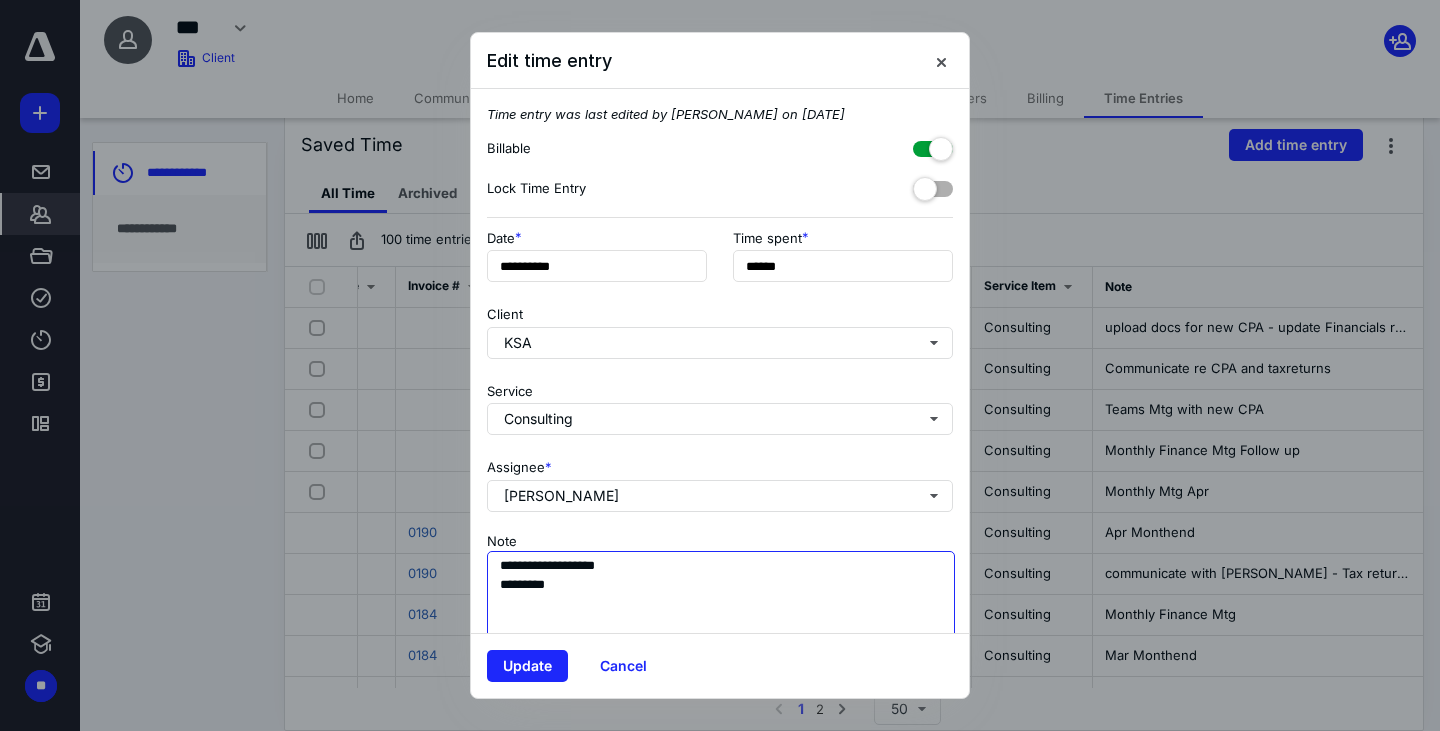 click on "**********" at bounding box center [721, 601] 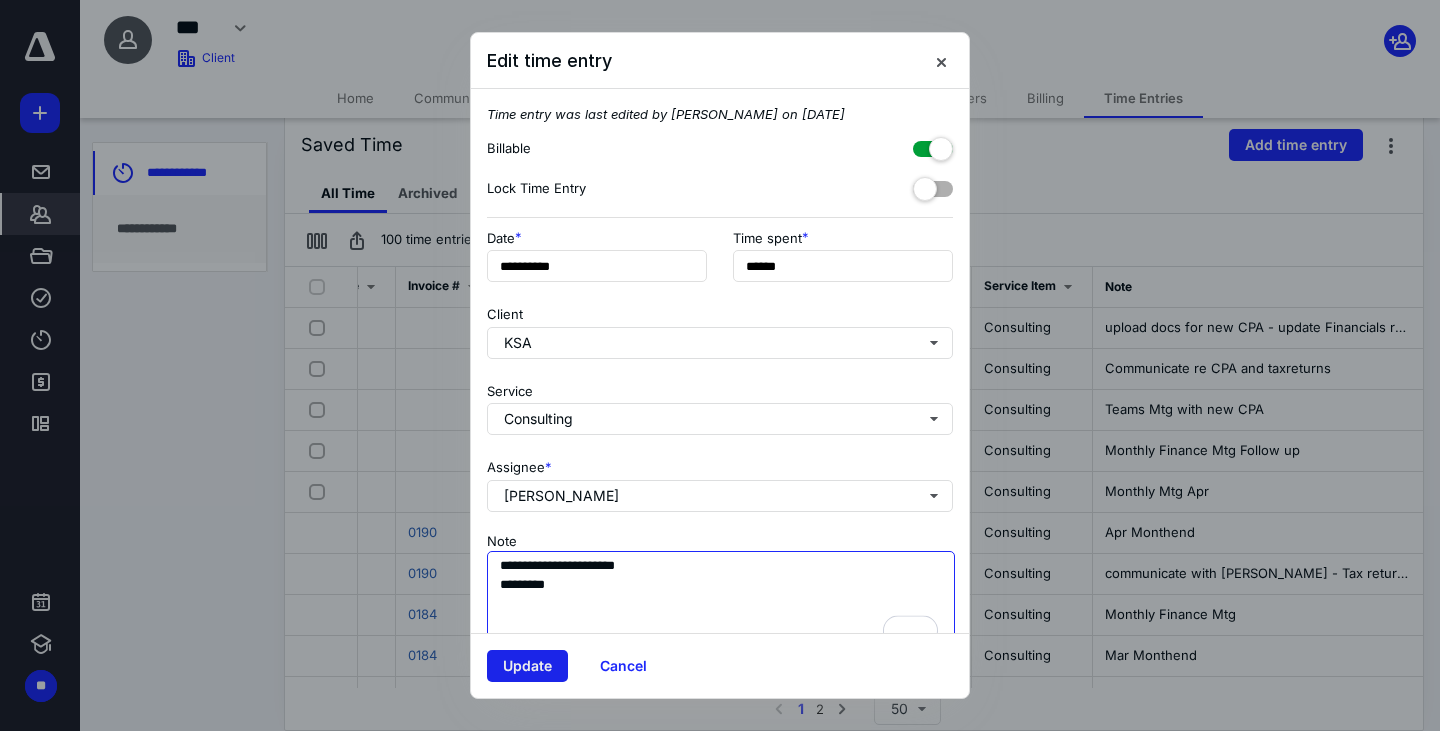 type on "**********" 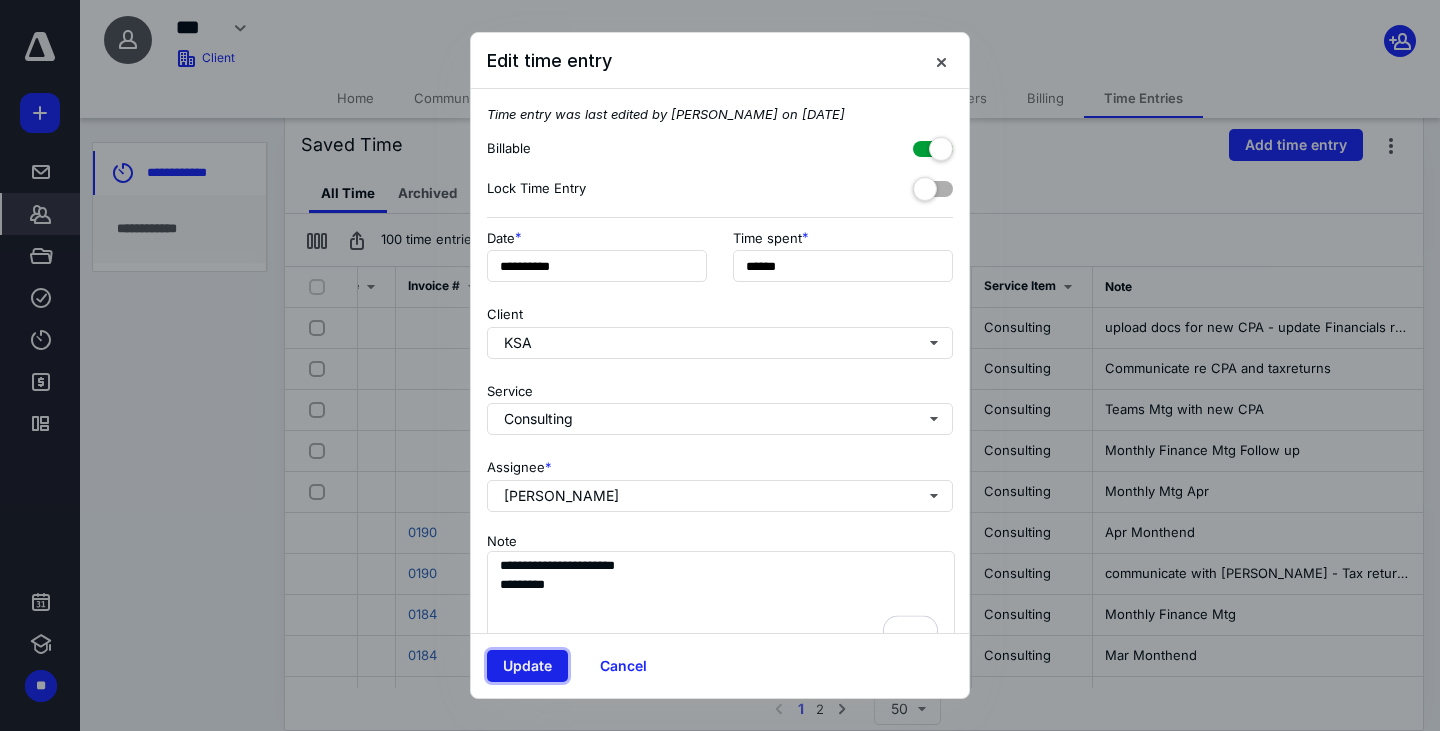 click on "Update" at bounding box center (527, 666) 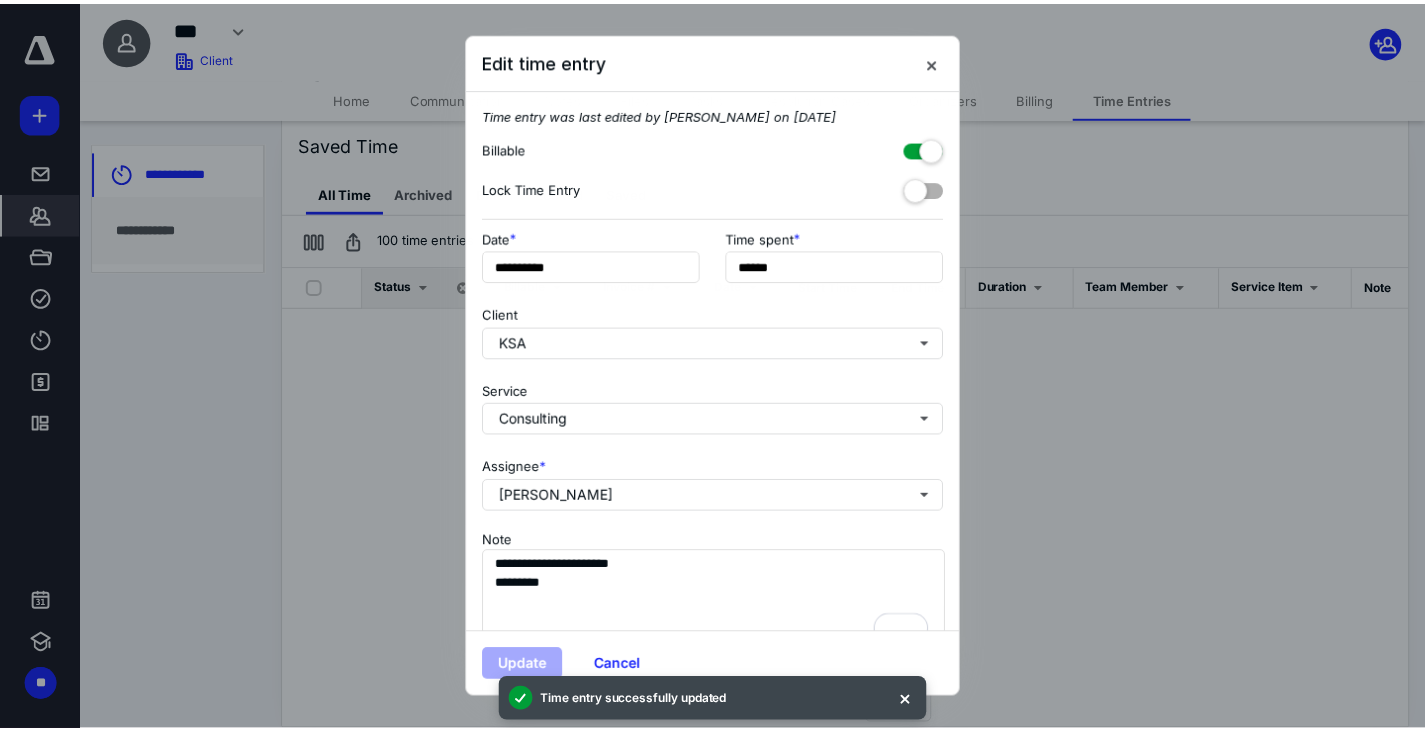 scroll, scrollTop: 0, scrollLeft: 0, axis: both 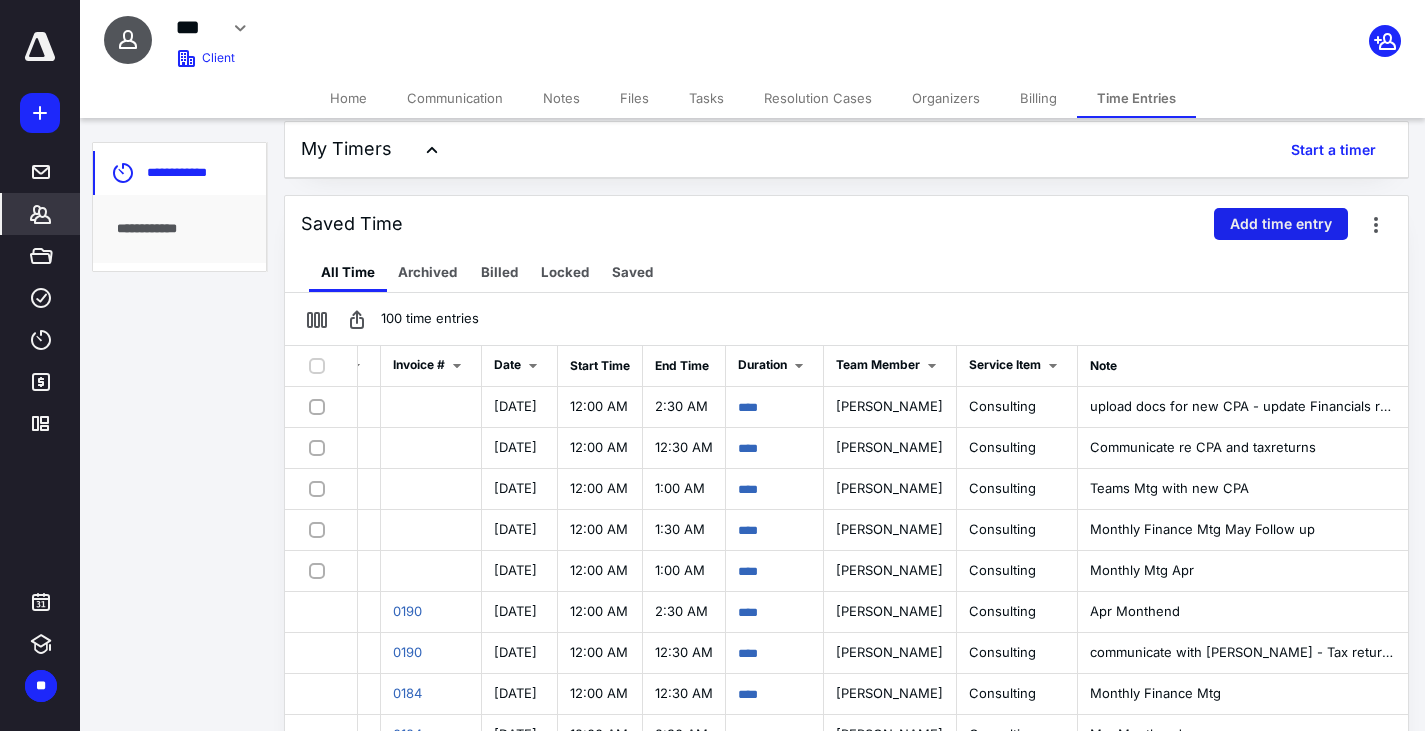 click on "Add time entry" at bounding box center [1281, 224] 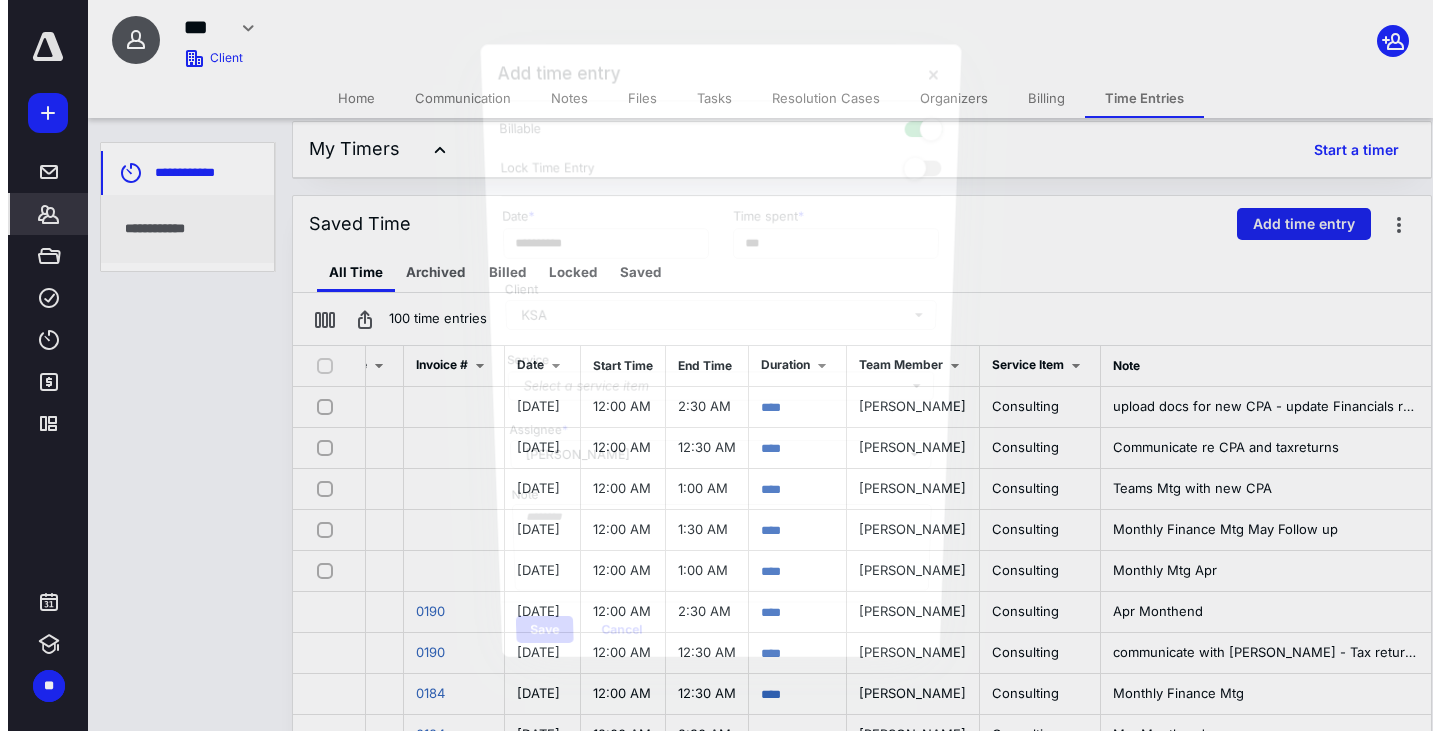 scroll, scrollTop: 0, scrollLeft: 212, axis: horizontal 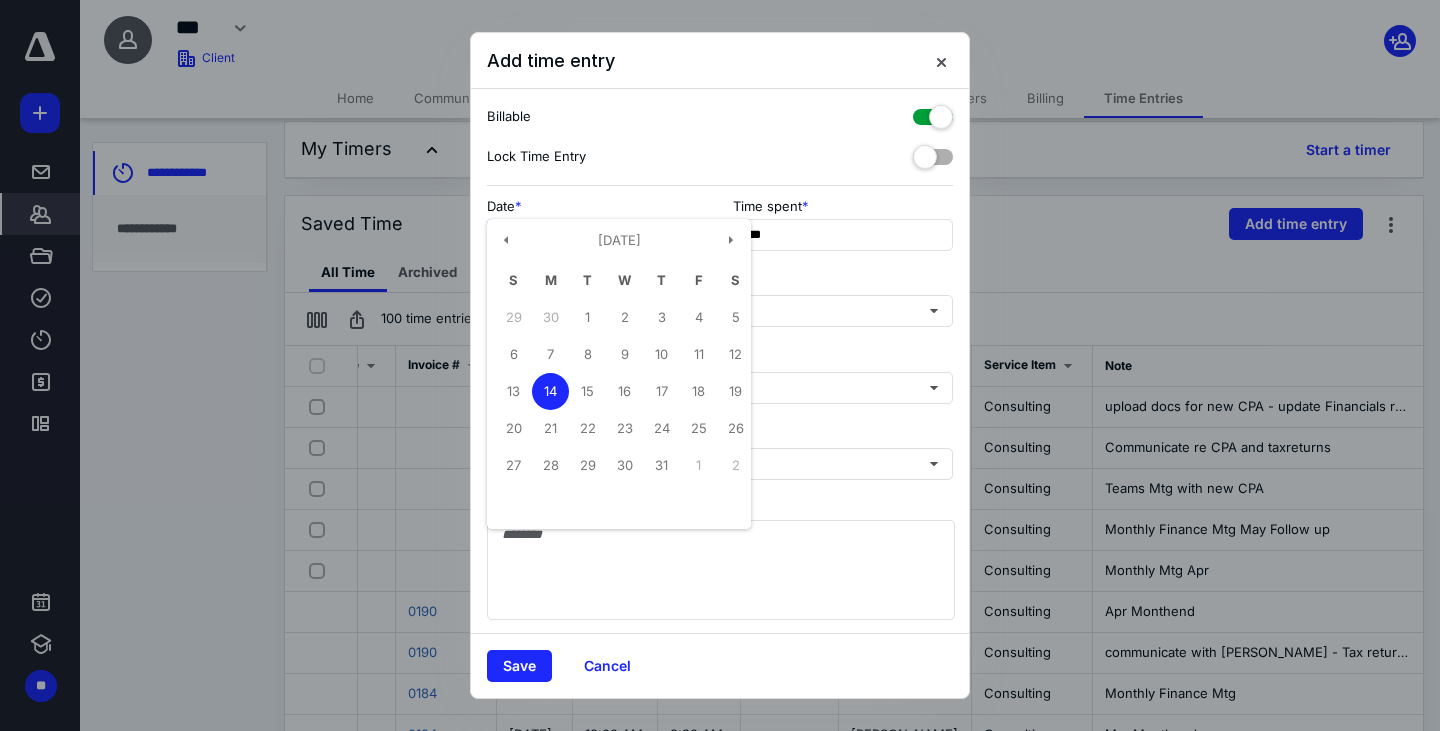 click on "**********" at bounding box center [597, 235] 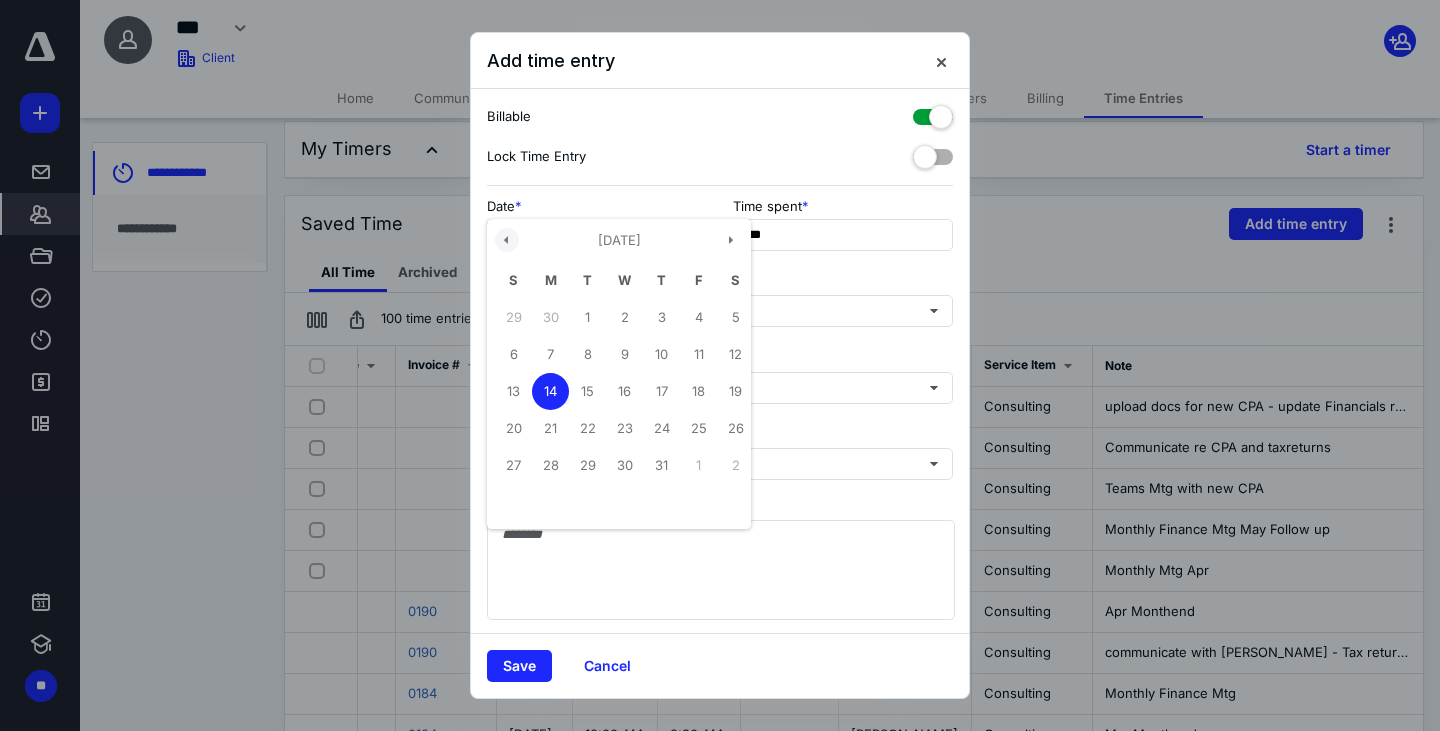 click at bounding box center (507, 240) 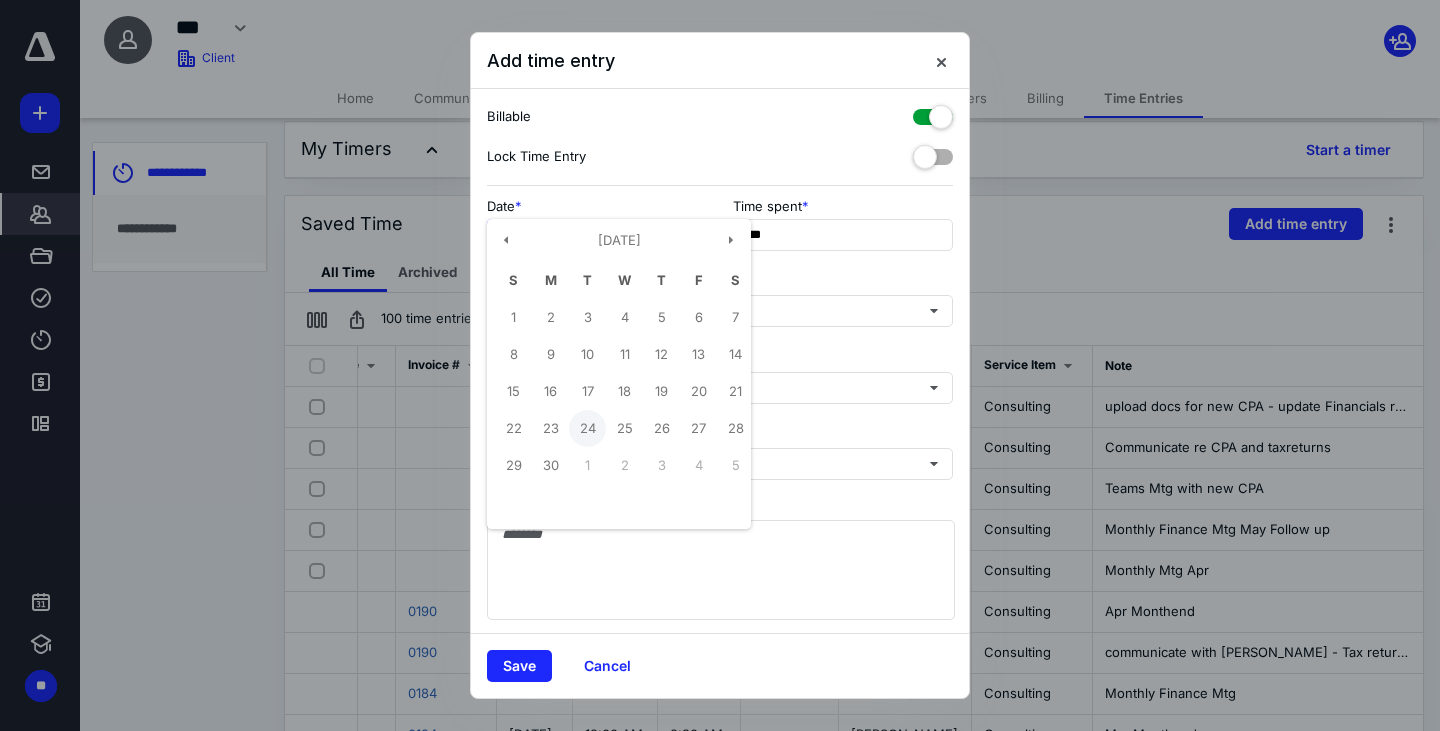 click on "24" at bounding box center (587, 428) 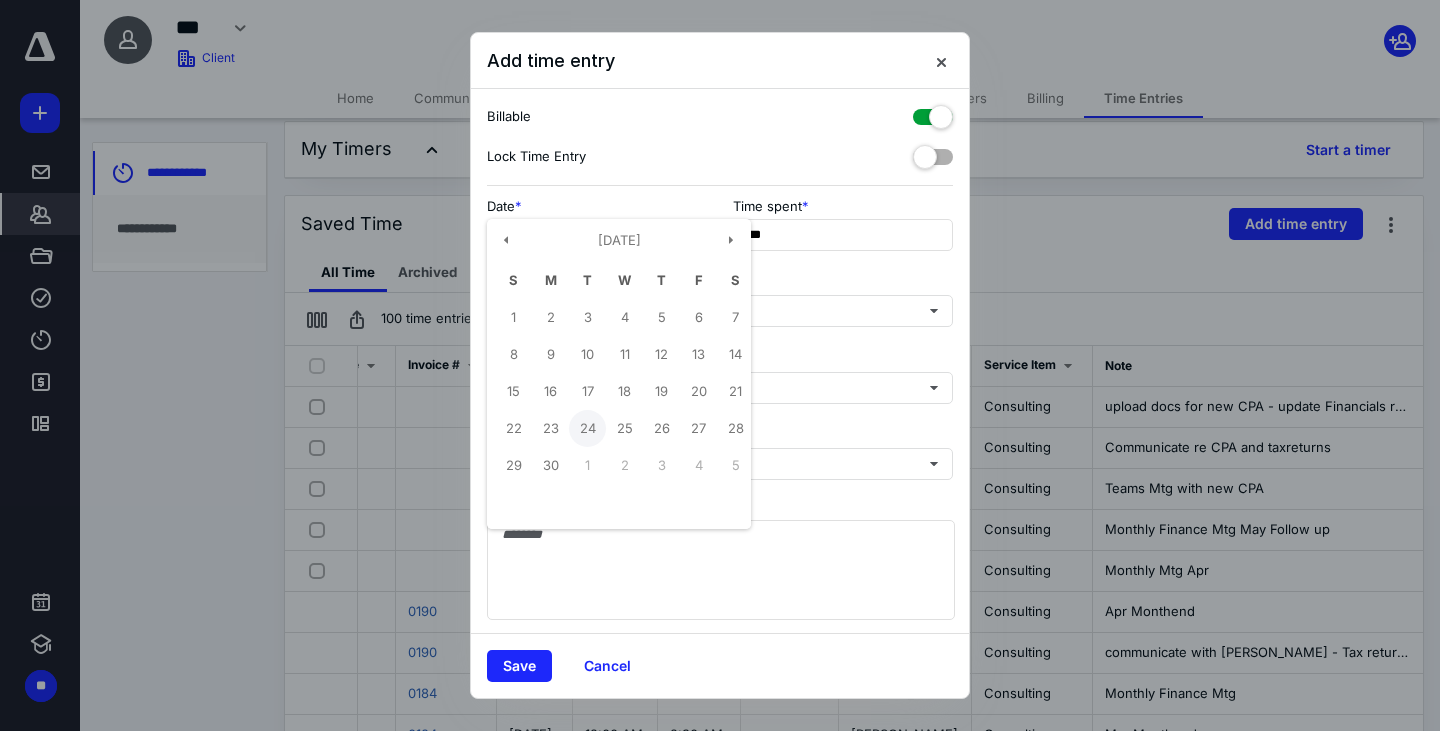 type on "**********" 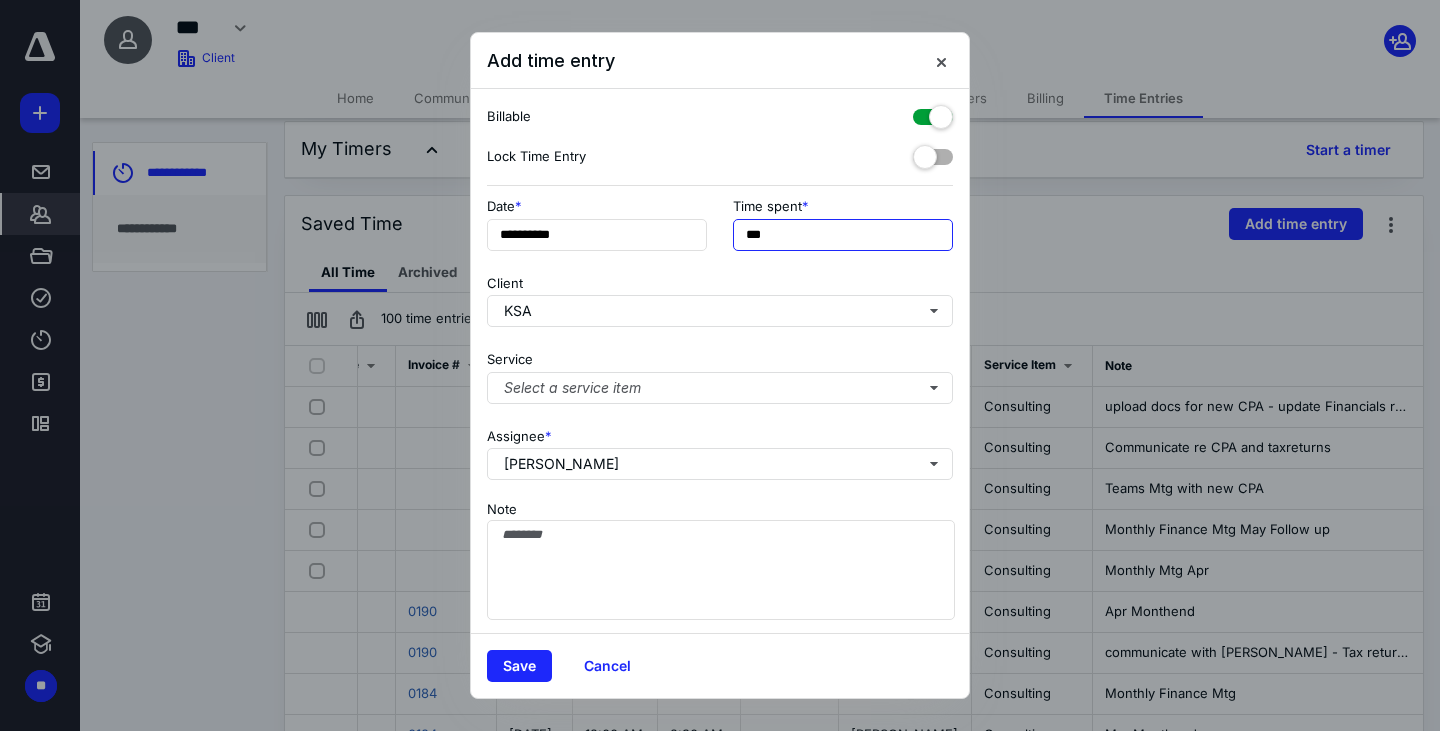 drag, startPoint x: 844, startPoint y: 234, endPoint x: 189, endPoint y: 123, distance: 664.33875 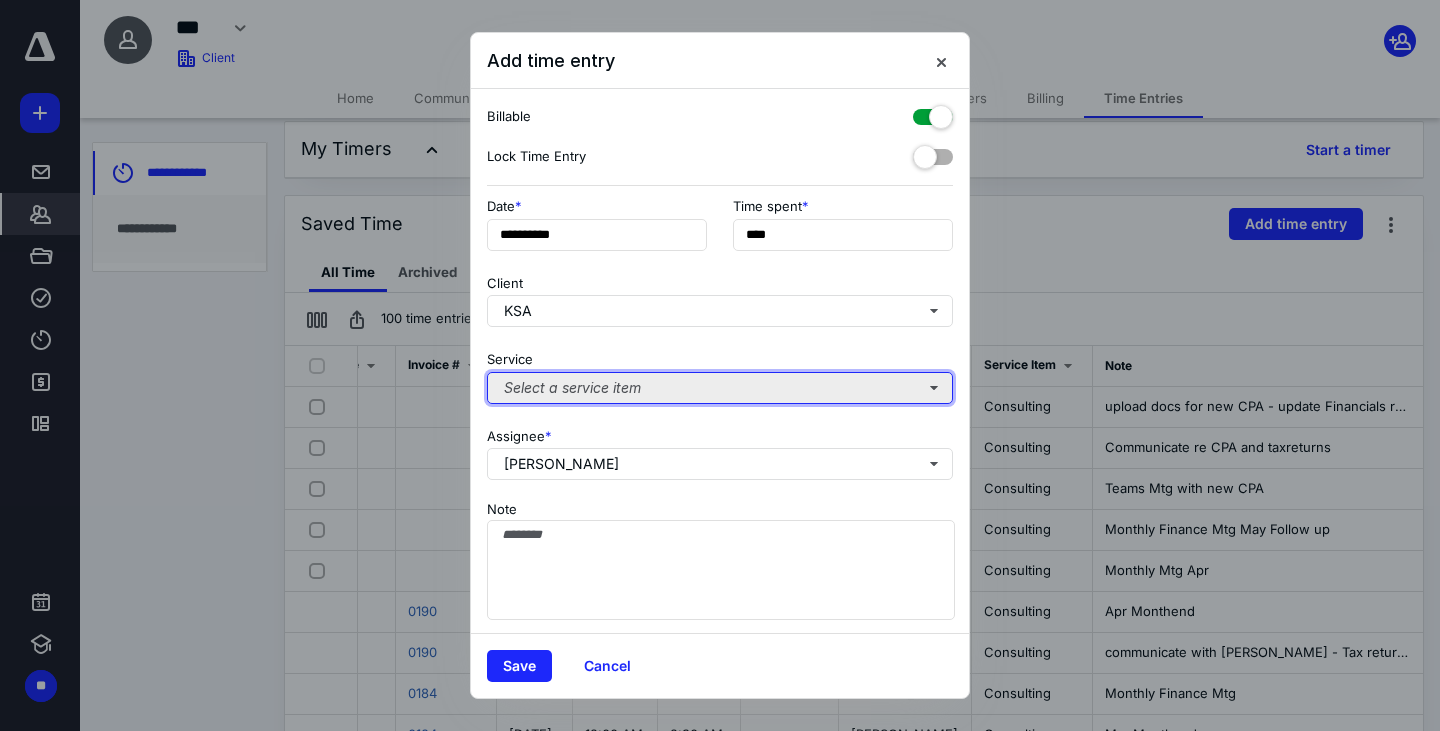 type on "******" 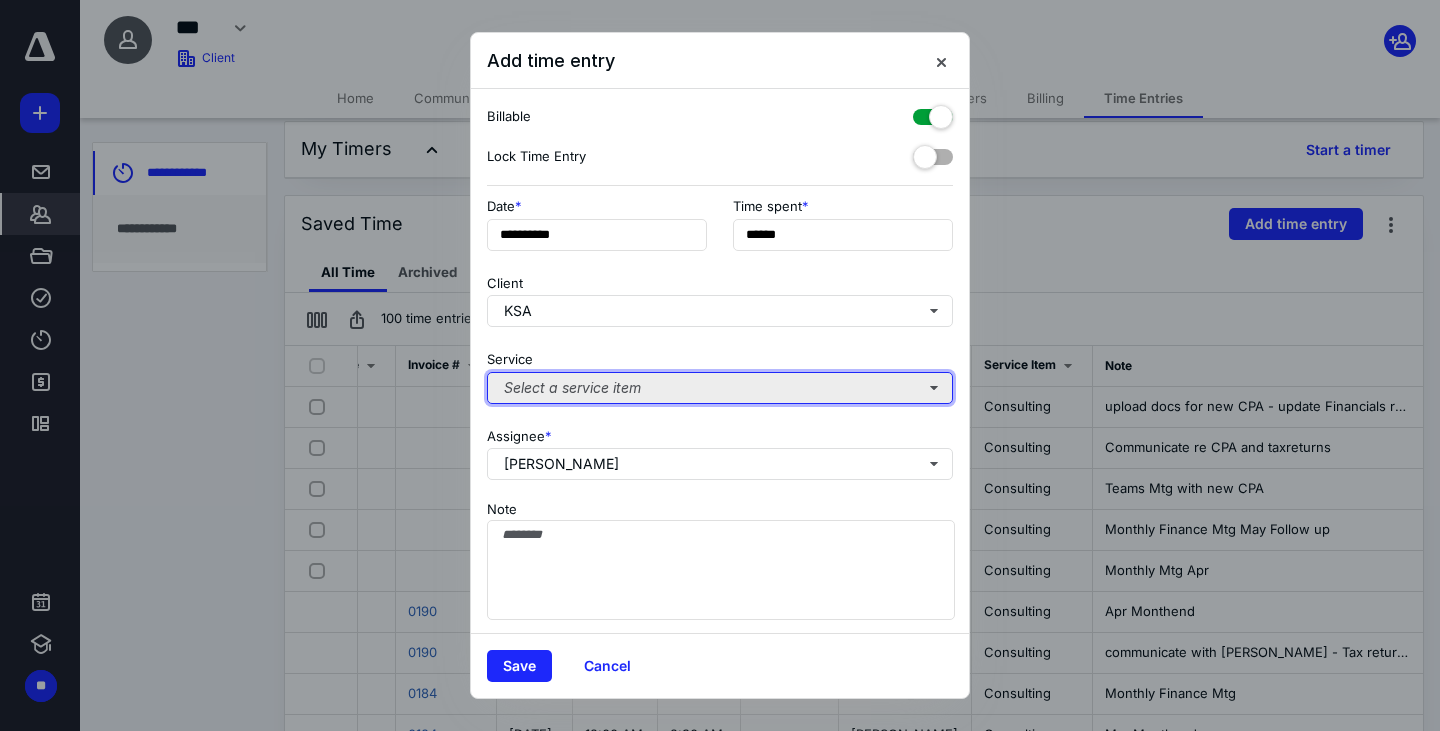 click on "Select a service item" at bounding box center (720, 388) 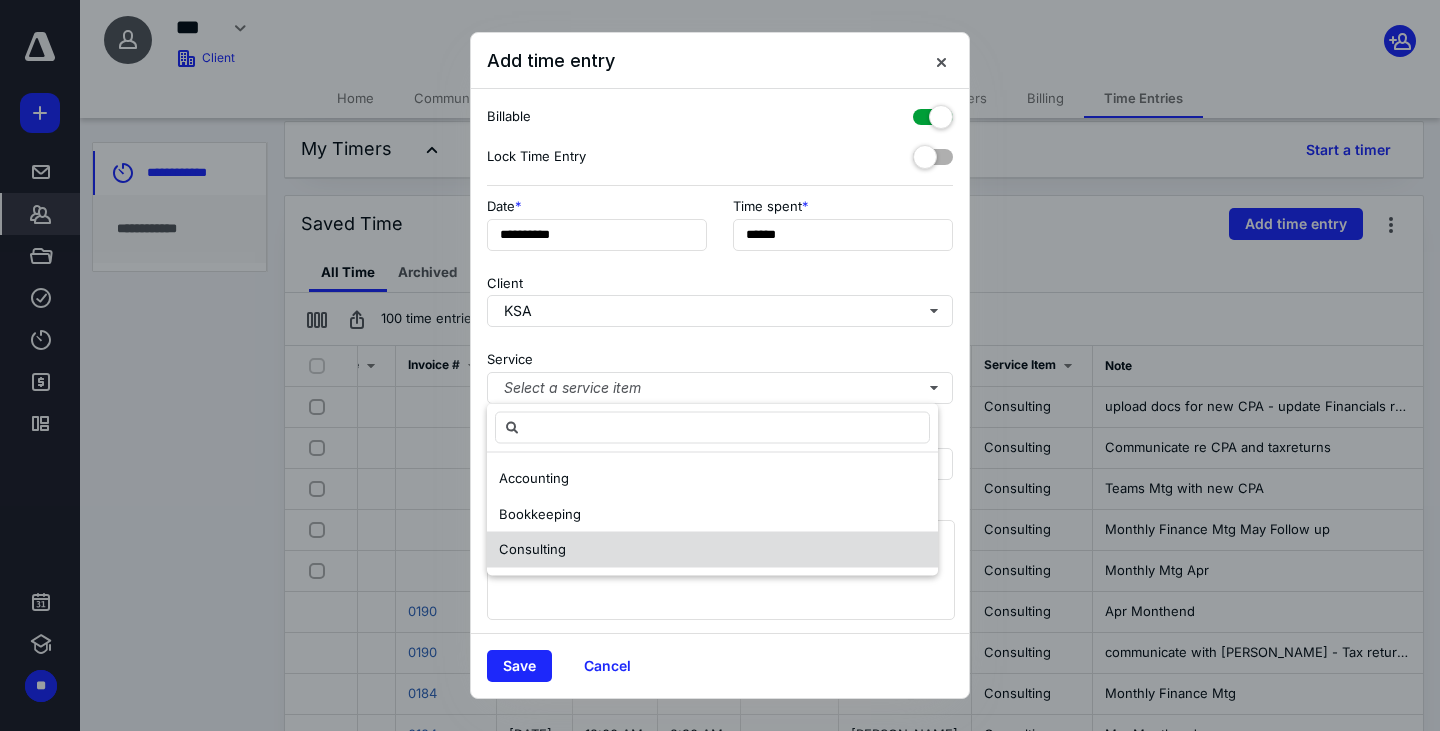click on "Consulting" at bounding box center [712, 550] 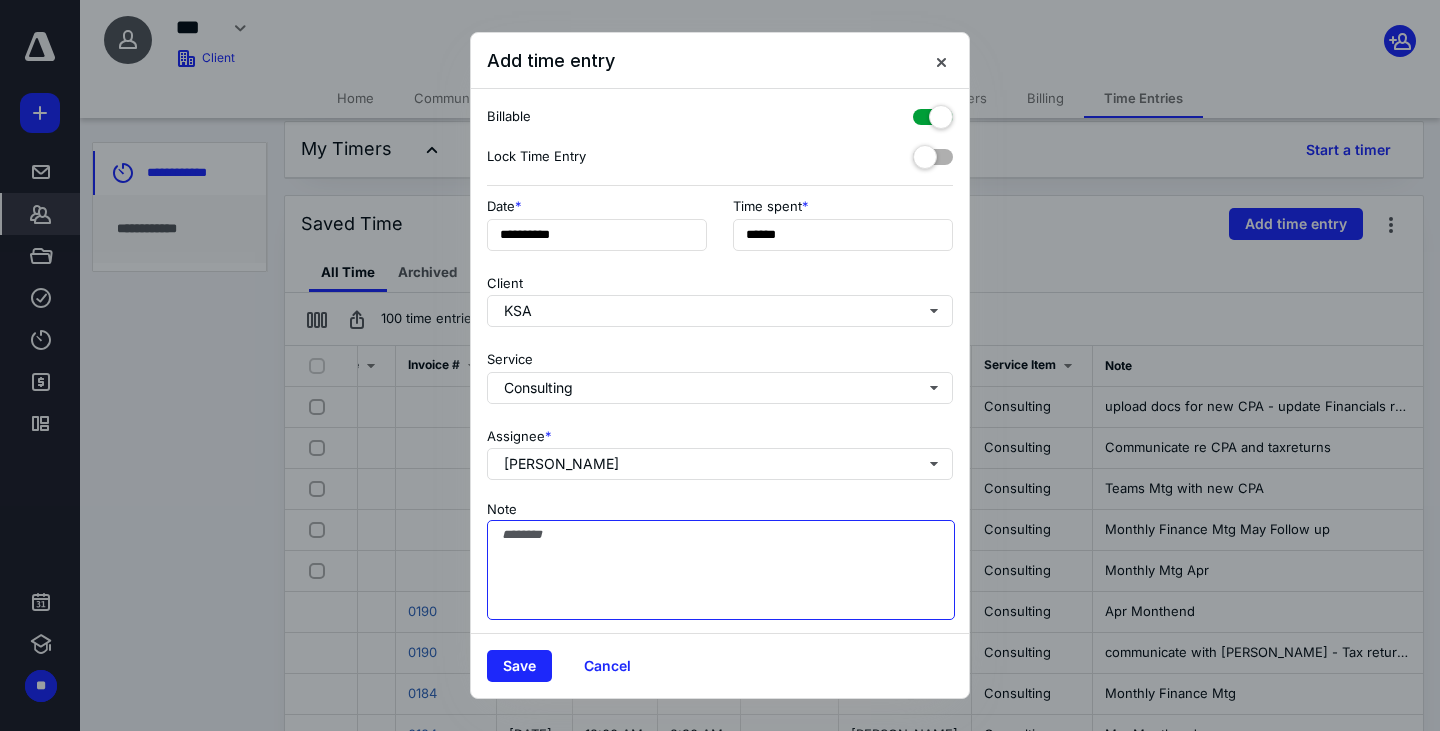 click on "Note" at bounding box center (721, 570) 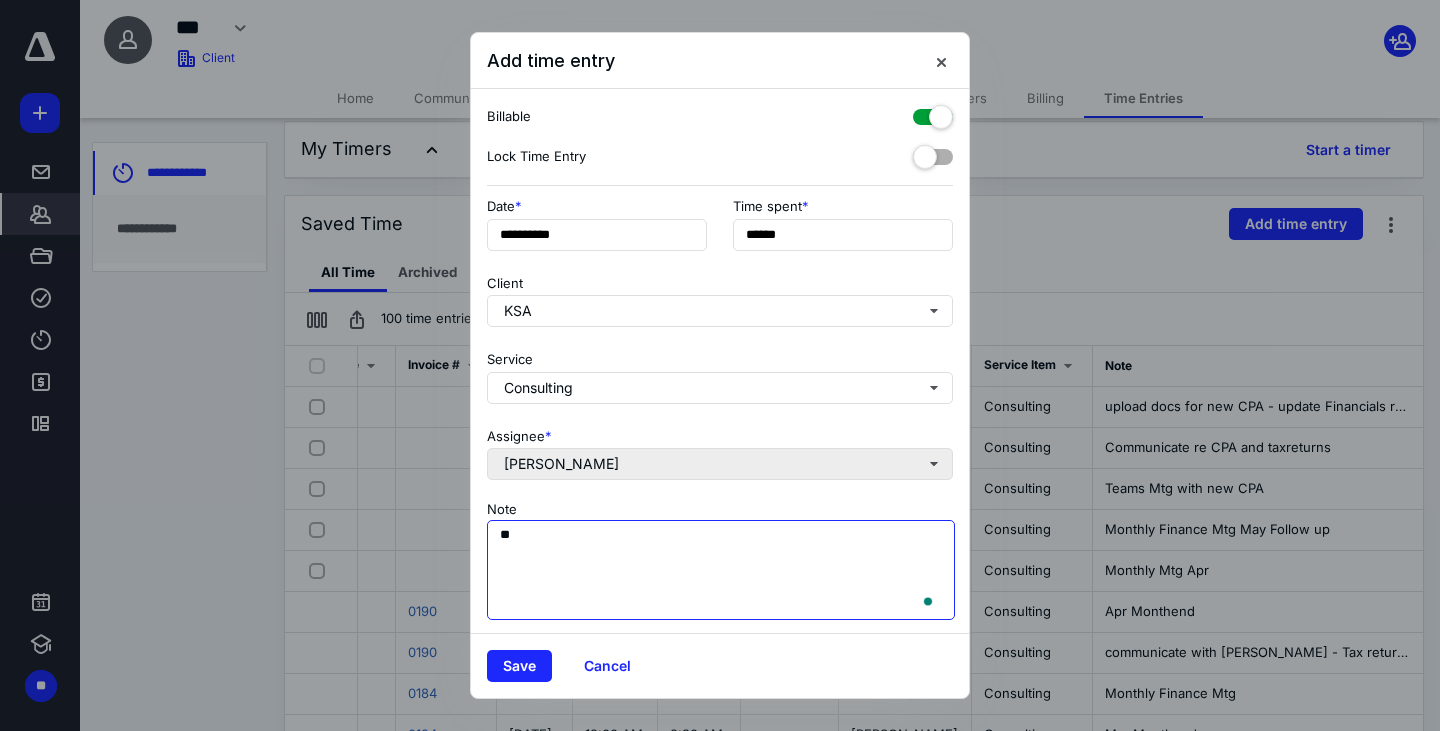 type on "*" 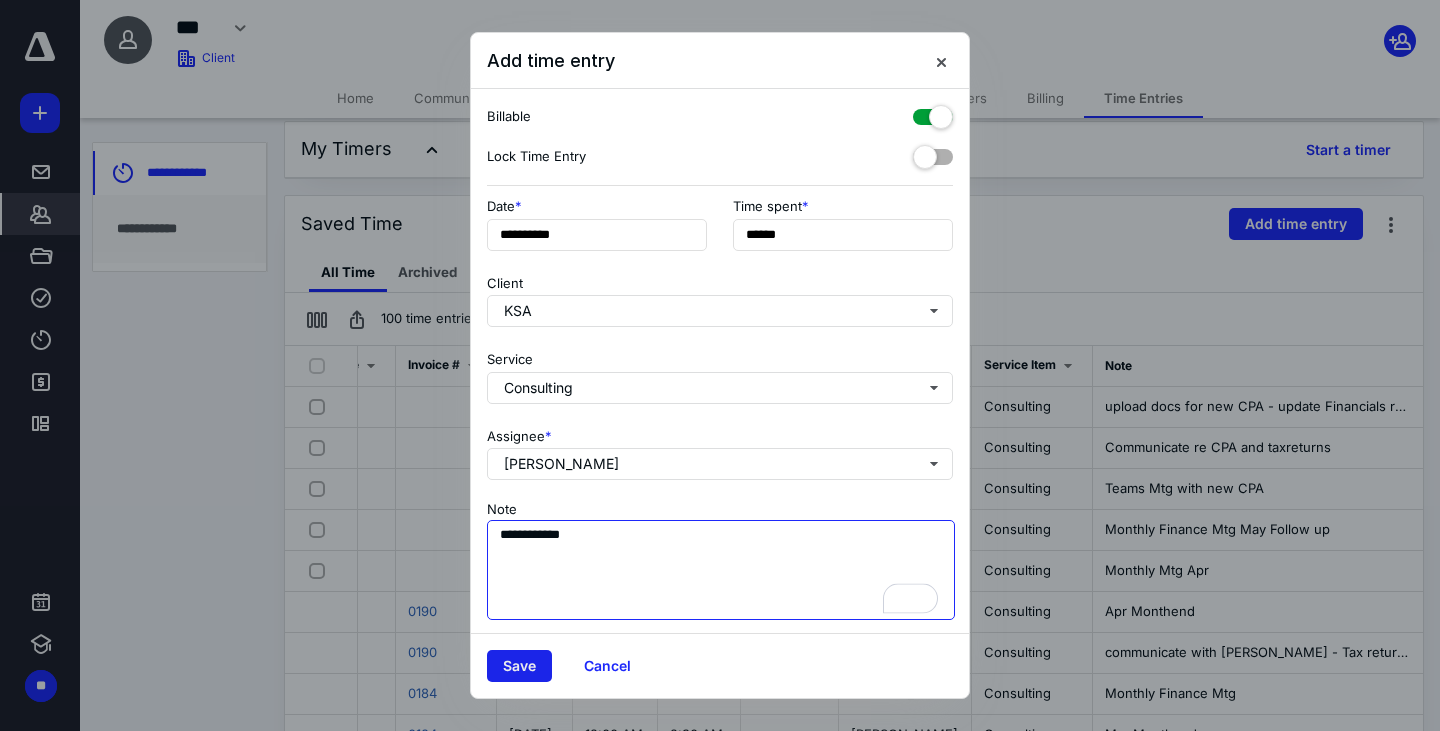 type on "**********" 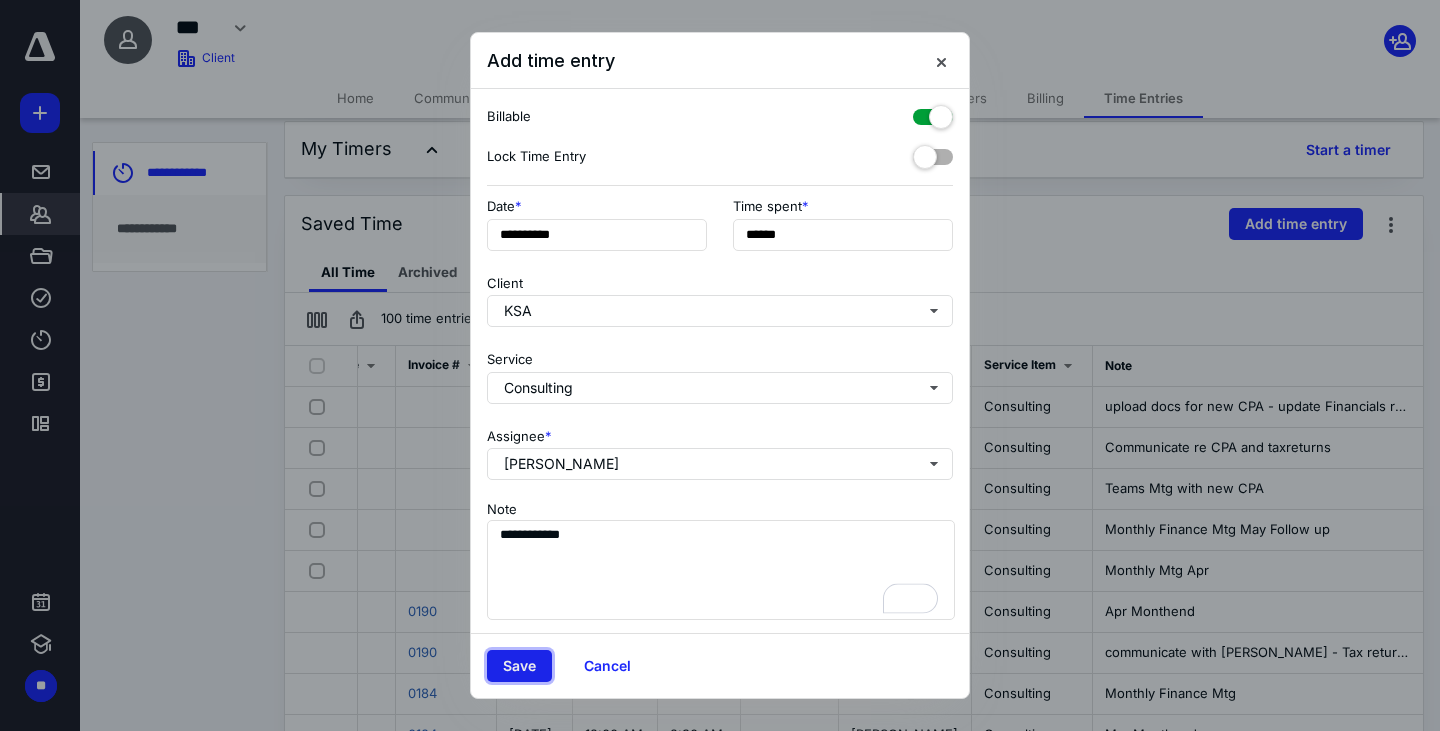 click on "Save" at bounding box center [519, 666] 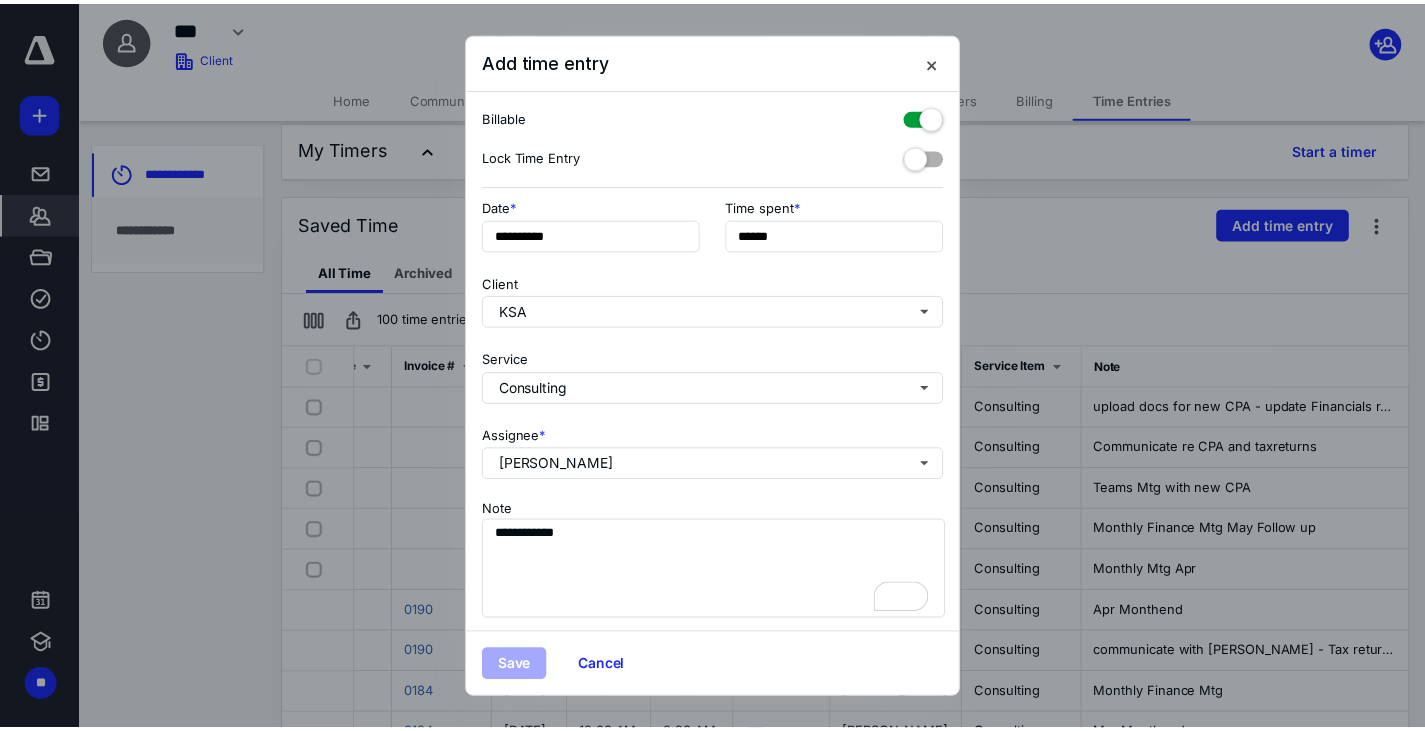 scroll, scrollTop: 0, scrollLeft: 0, axis: both 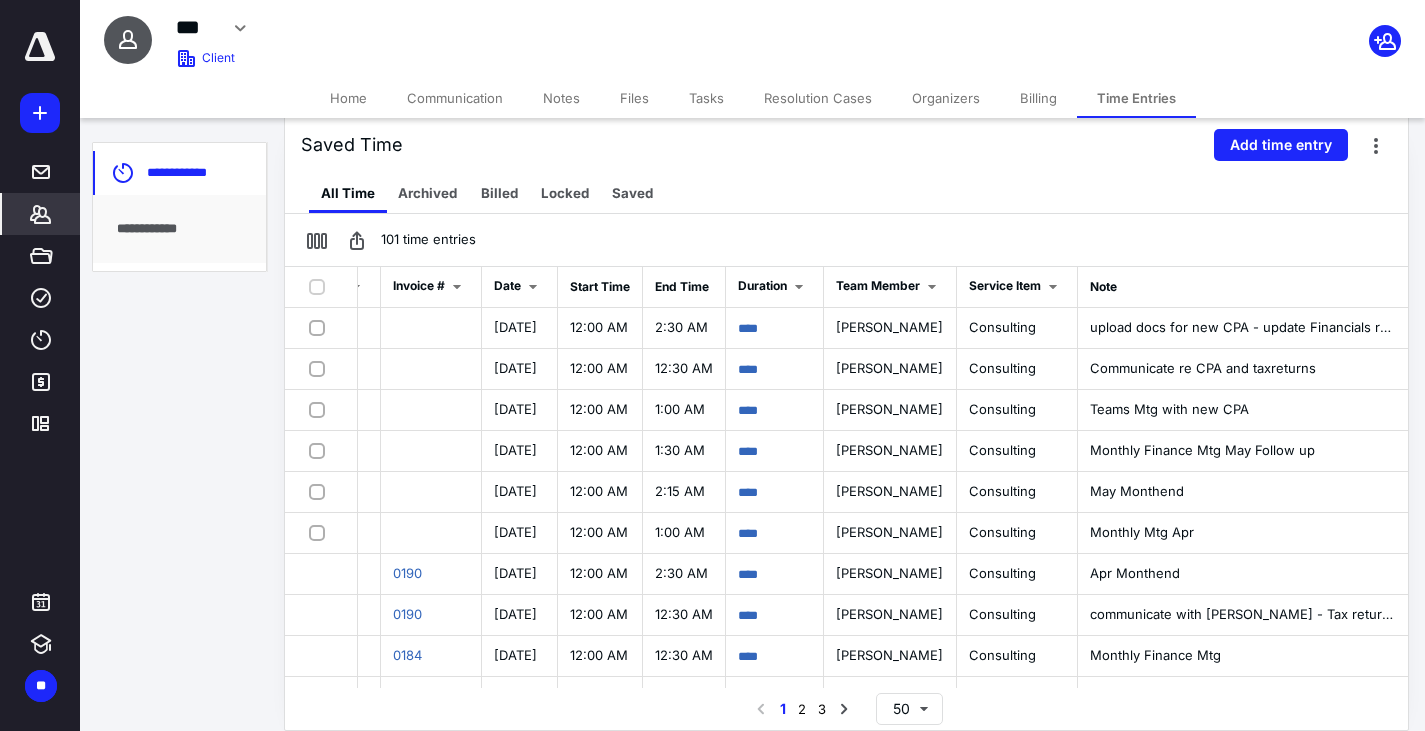 click on "*******" at bounding box center (41, 214) 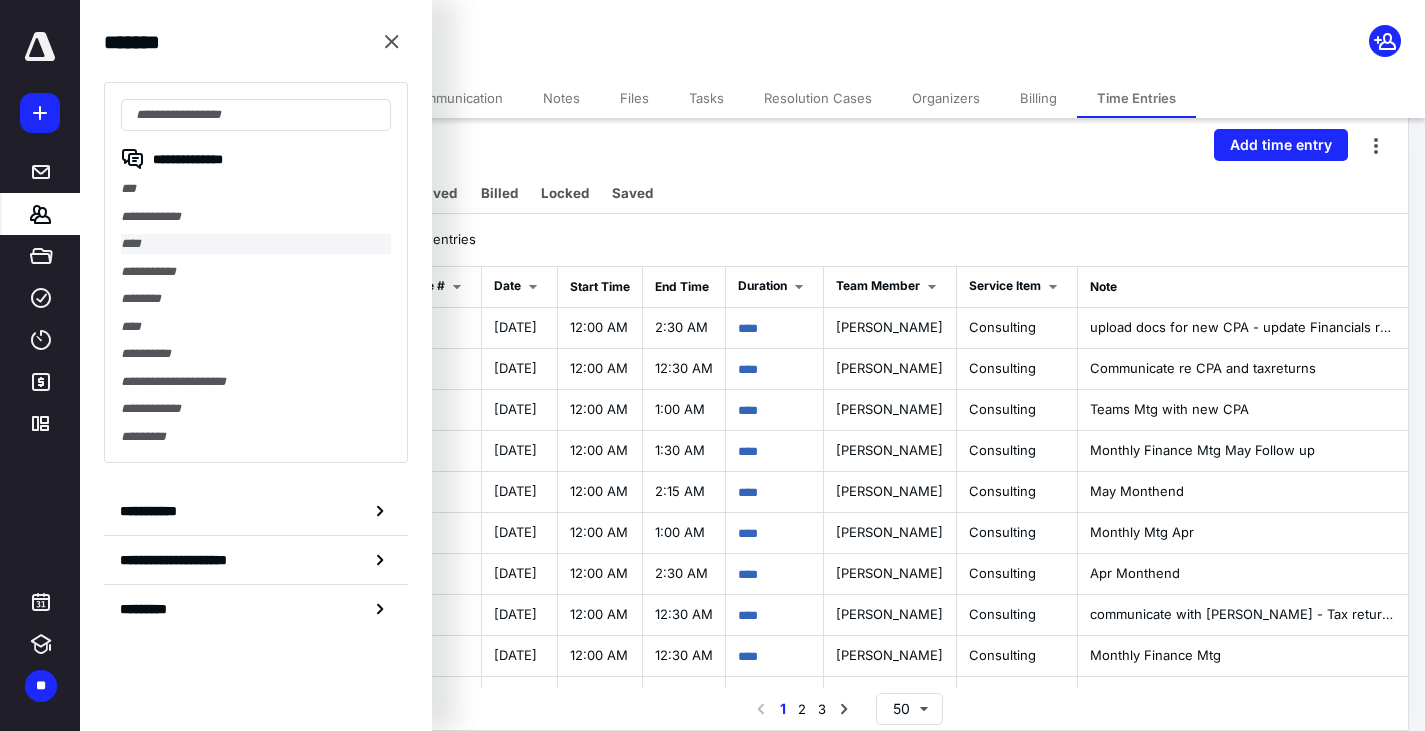 click on "****" at bounding box center [256, 244] 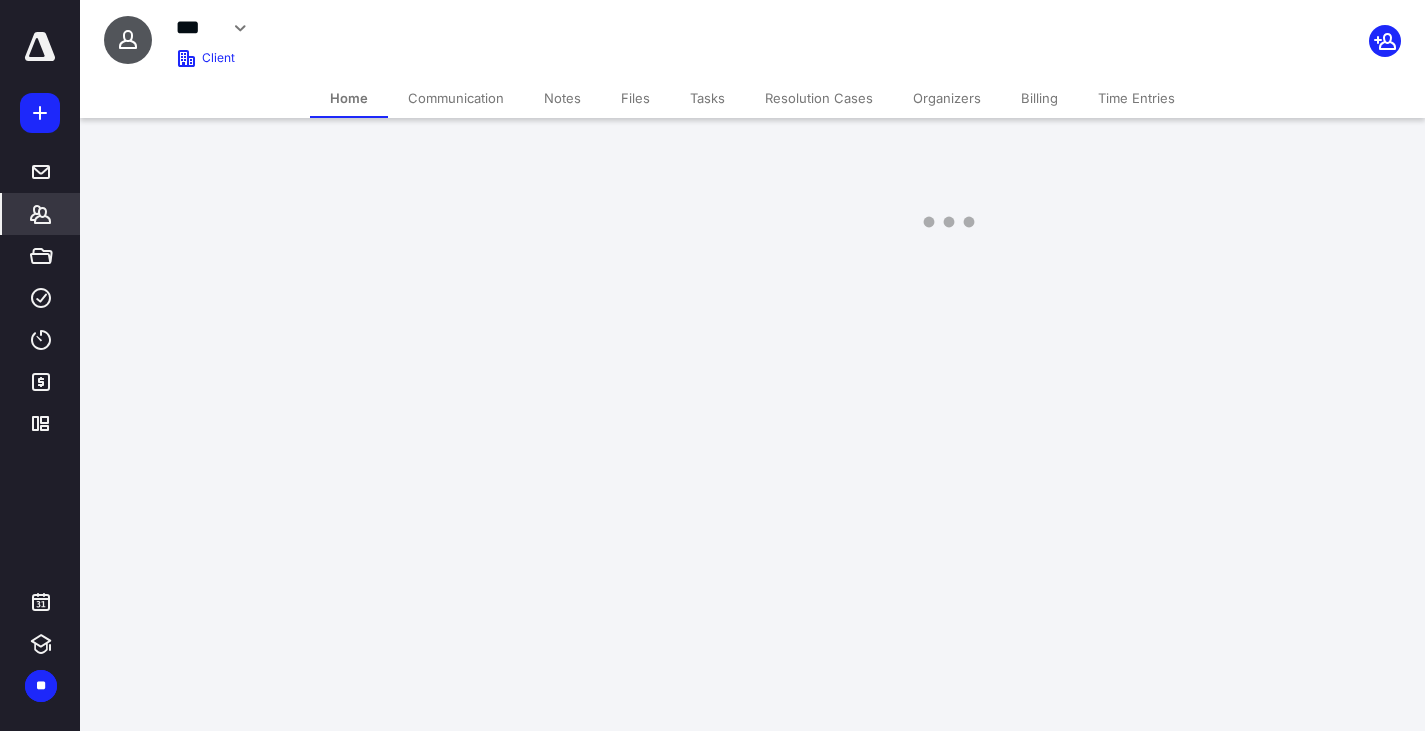 scroll, scrollTop: 0, scrollLeft: 0, axis: both 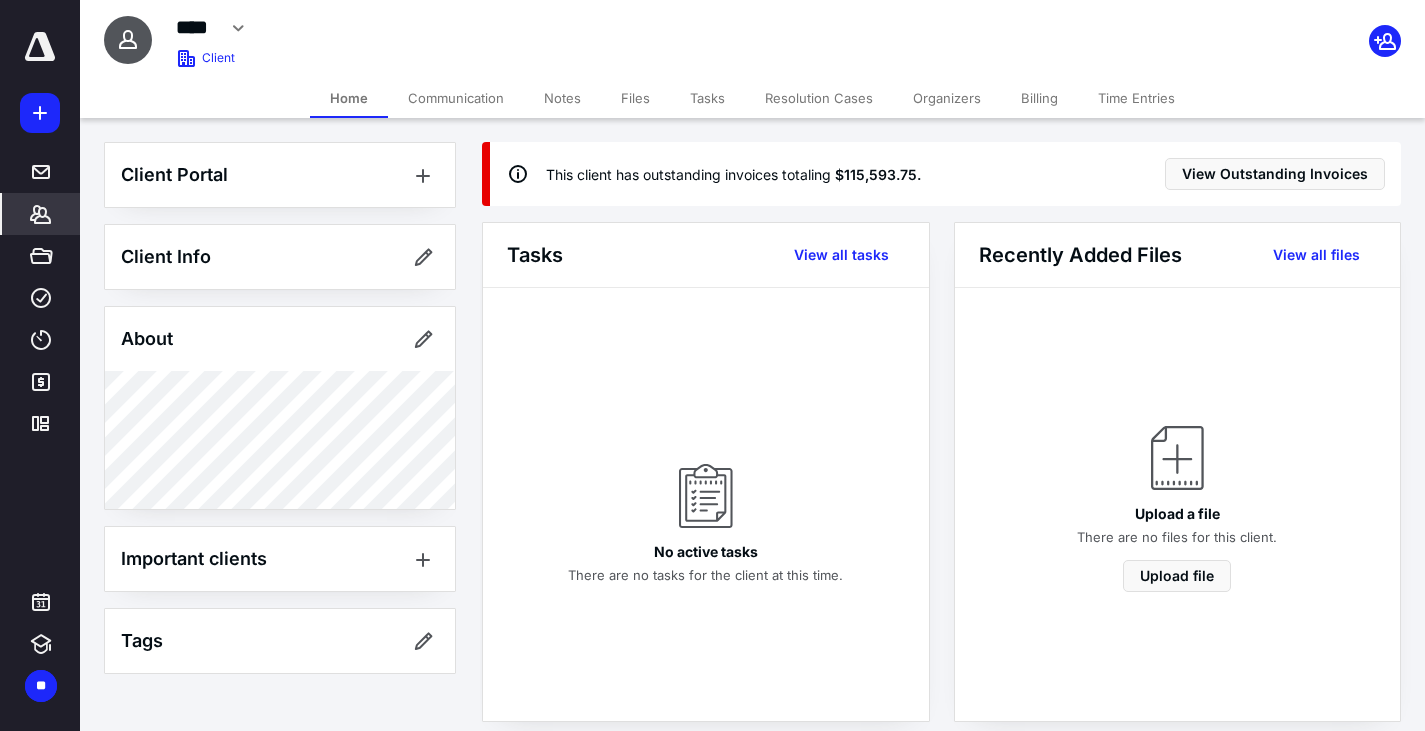 click on "Billing" at bounding box center [1039, 98] 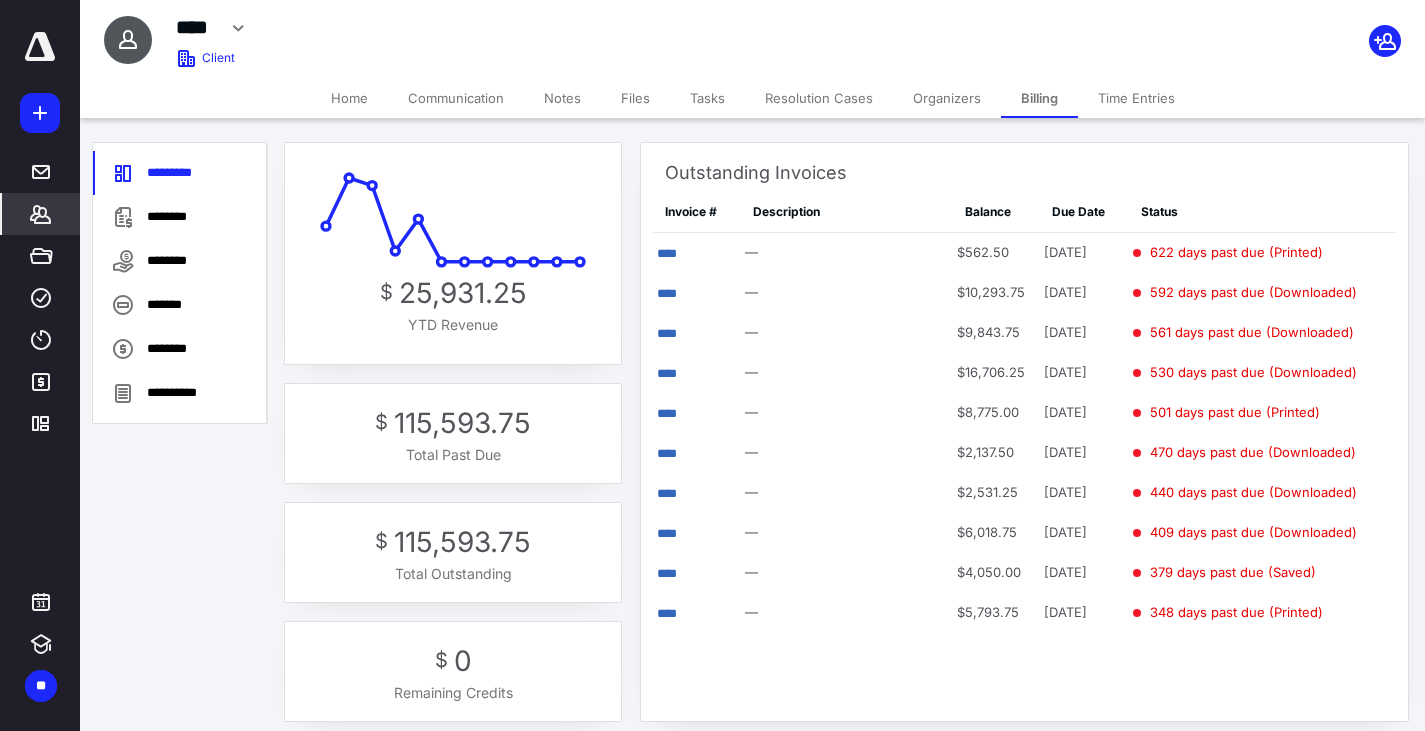 click on "Time Entries" at bounding box center [1136, 98] 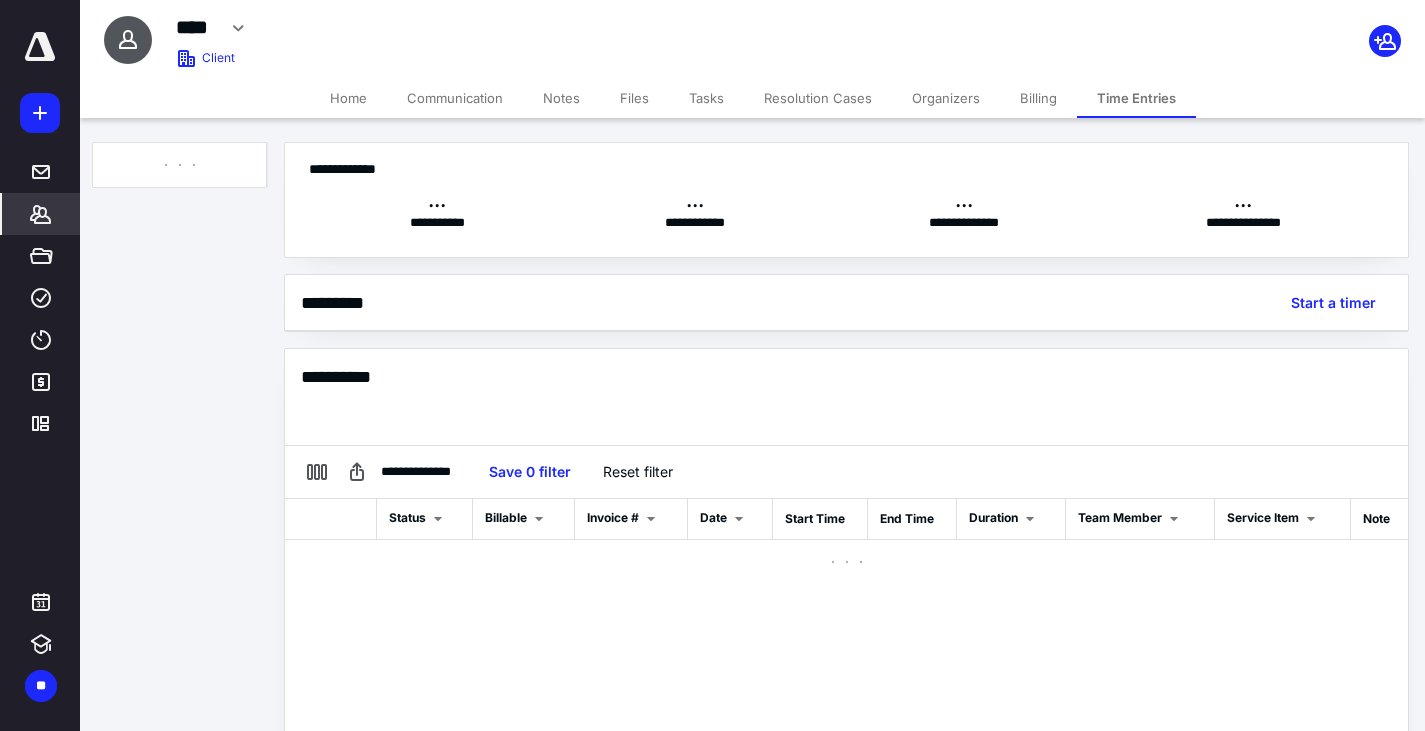 scroll, scrollTop: 0, scrollLeft: 0, axis: both 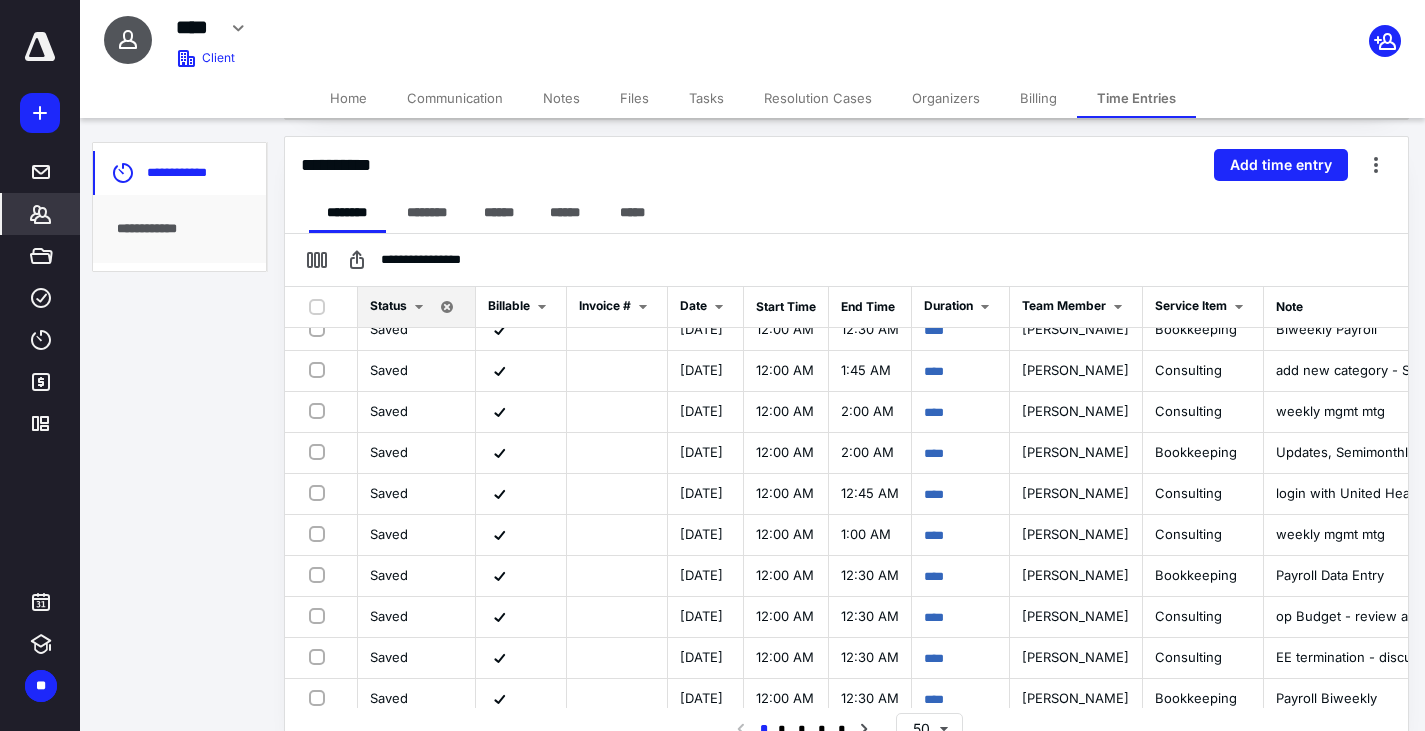 click on "Status Billable Invoice # Date Start Time End Time Duration Team Member Service Item Note Saved [DATE] 12:00 AM 1:00 AM **** [PERSON_NAME] Bookkeeping Amazon account + Health insurances check  Saved [DATE] 12:00 AM 1:30 AM **** [PERSON_NAME] Consulting weekly mgmt mtg Saved [DATE] 12:00 AM 12:30 AM **** [PERSON_NAME] Bookkeeping Biweekly Payroll  Saved [DATE] 12:00 AM 1:45 AM **** [PERSON_NAME] Consulting add new category - Sales Channel
memorize new reports - update monthly master Sales Report Saved [DATE] 12:00 AM 2:00 AM **** [PERSON_NAME] Consulting weekly mgmt mtg Saved [DATE] 12:00 AM 2:00 AM **** [PERSON_NAME] Bookkeeping Updates, Semimonthly Payroll, Amazon Account  Saved [DATE] 12:00 AM 12:45 AM **** [PERSON_NAME] Consulting login with United Healthcare!!!
CO Save - upadte online for no contributions Saved [DATE] 12:00 AM 1:00 AM **** [PERSON_NAME] Consulting weekly mgmt mtg Saved [DATE] 12:00 AM 12:30 AM **** [PERSON_NAME] Bookkeeping Payroll Data Entry  Saved" at bounding box center (846, 497) 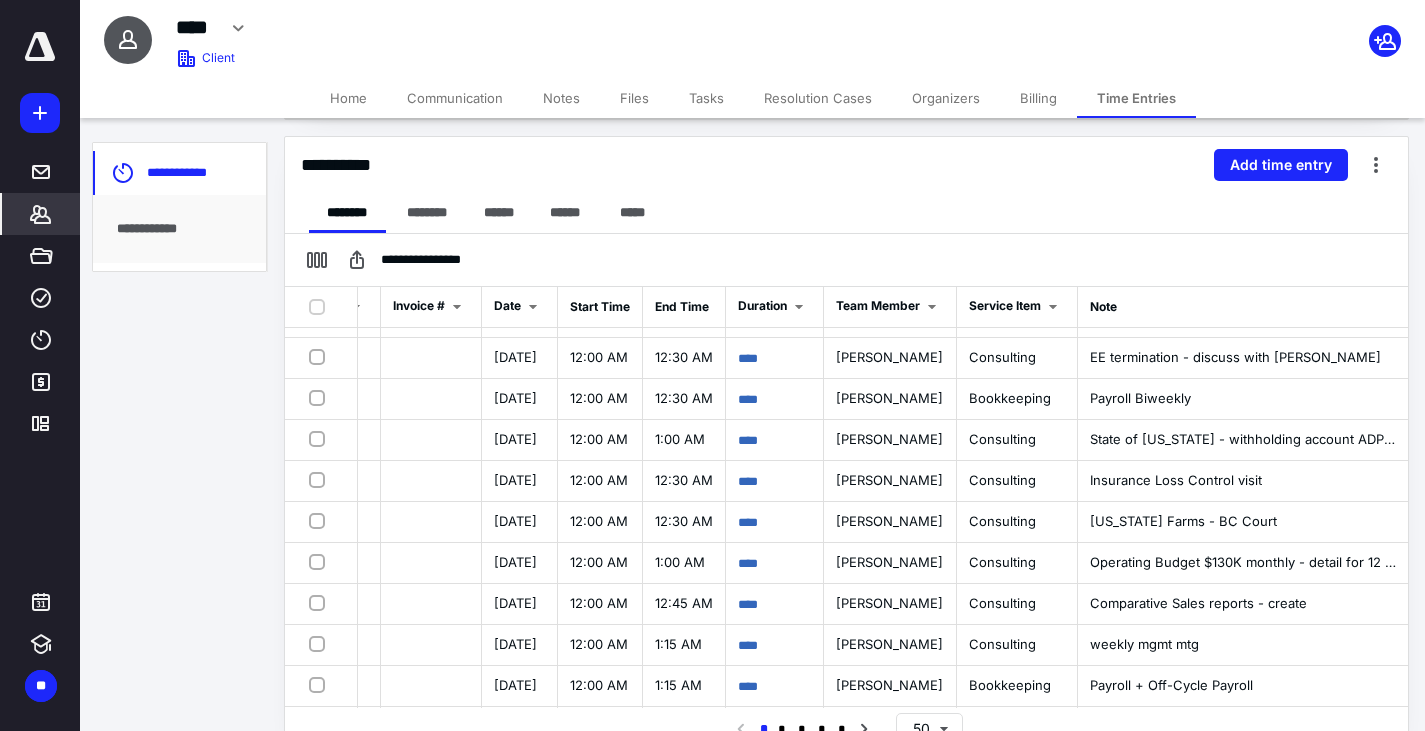scroll, scrollTop: 0, scrollLeft: 232, axis: horizontal 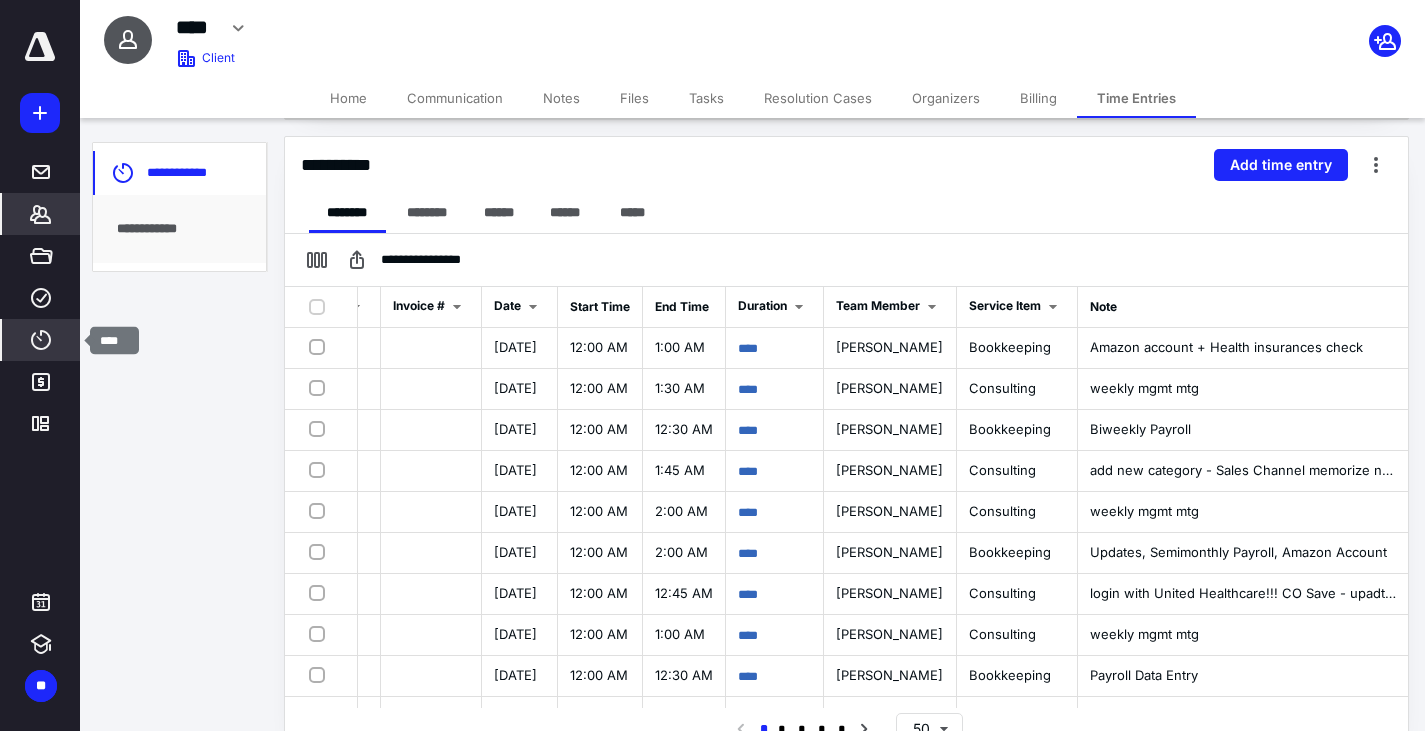 click 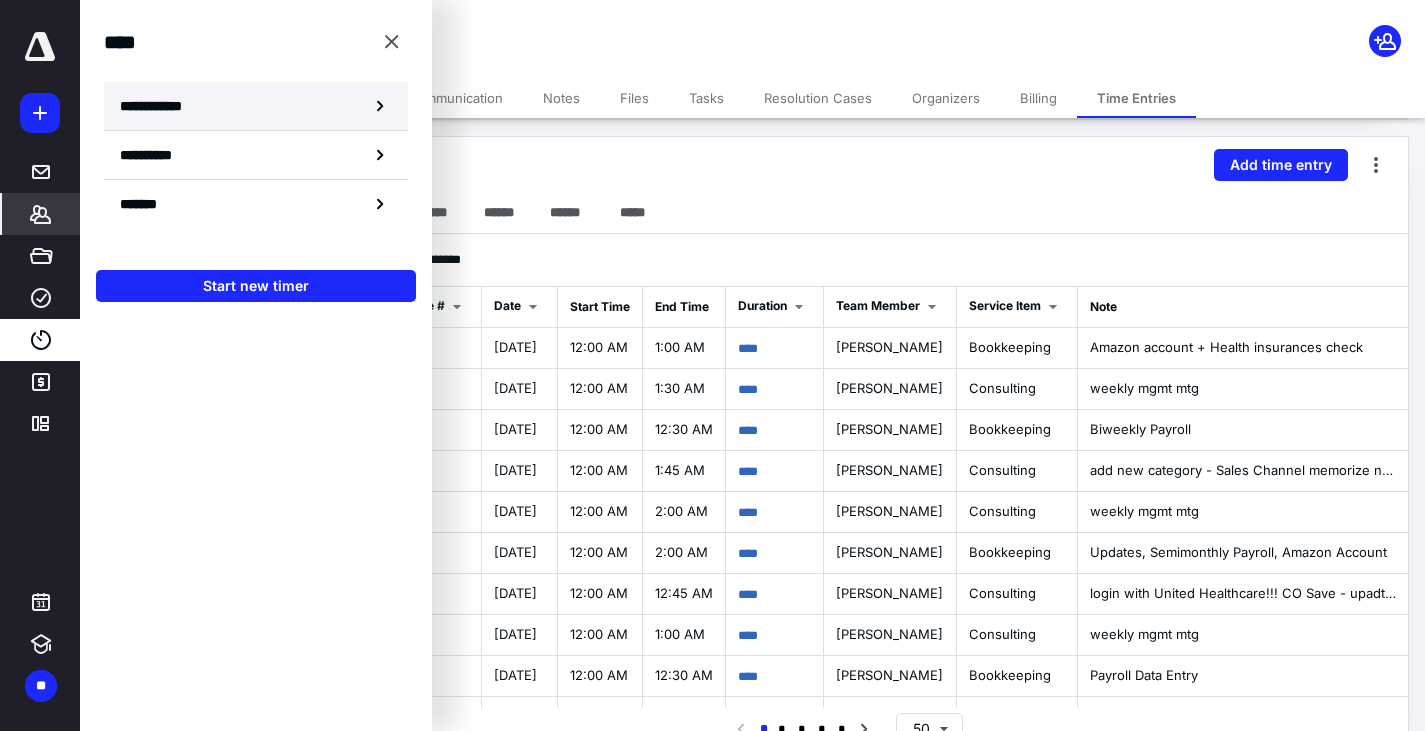 click on "**********" at bounding box center (256, 106) 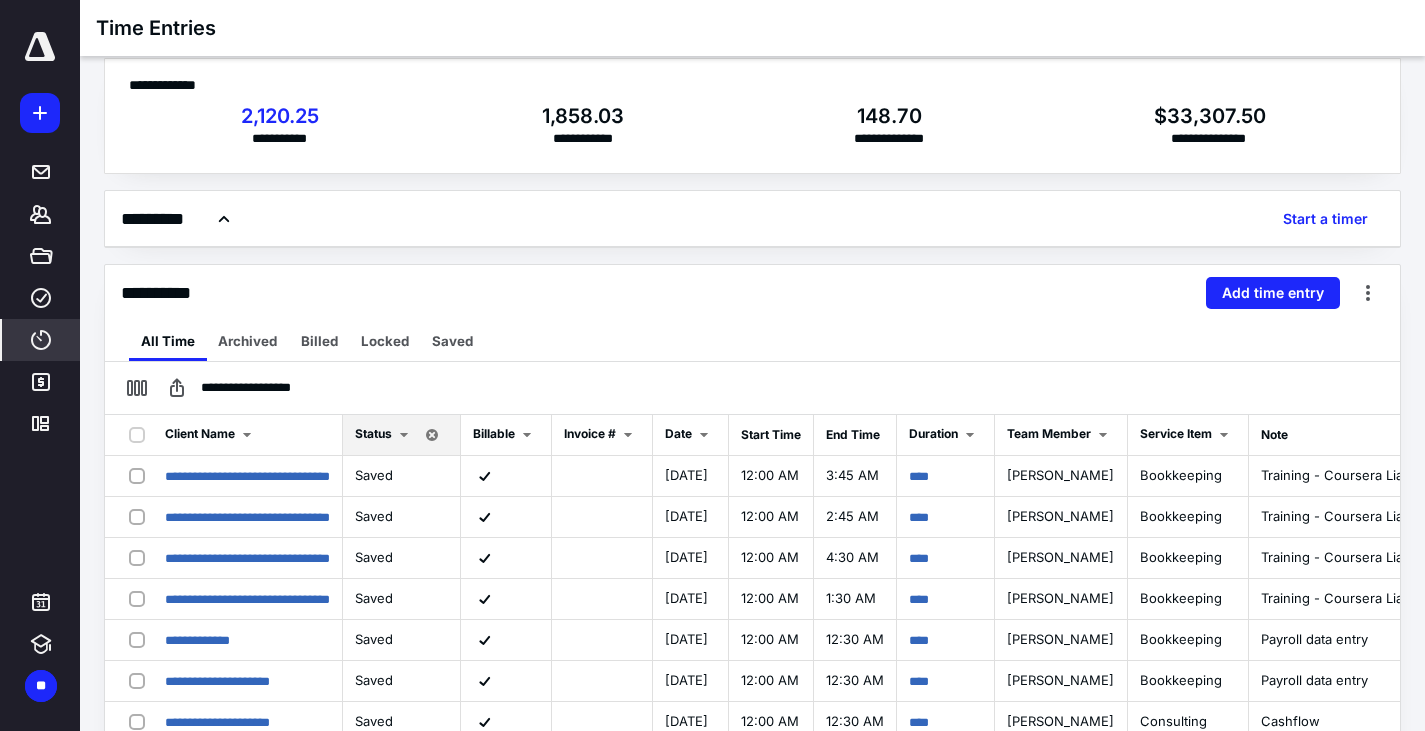 scroll, scrollTop: 0, scrollLeft: 0, axis: both 